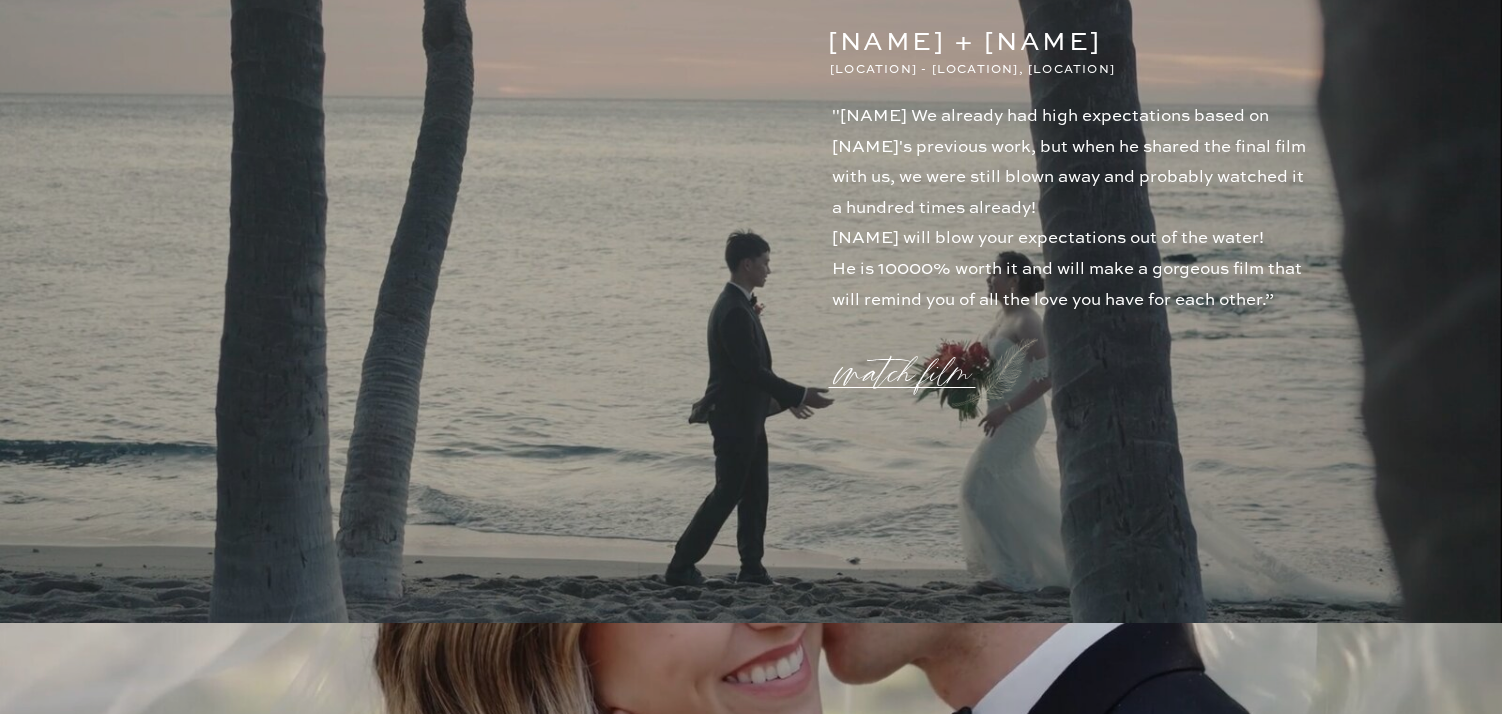 scroll, scrollTop: 1251, scrollLeft: 0, axis: vertical 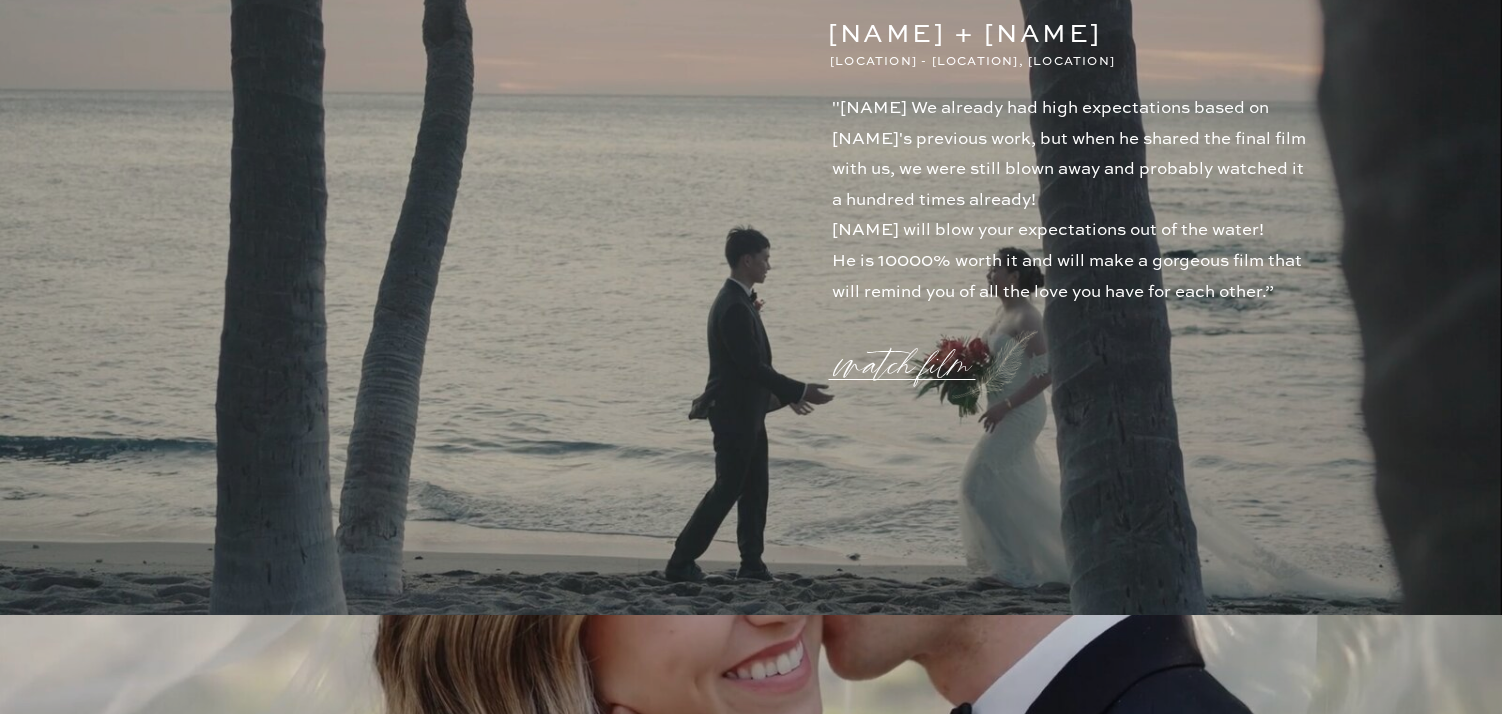 click on "watch film" at bounding box center [909, 353] 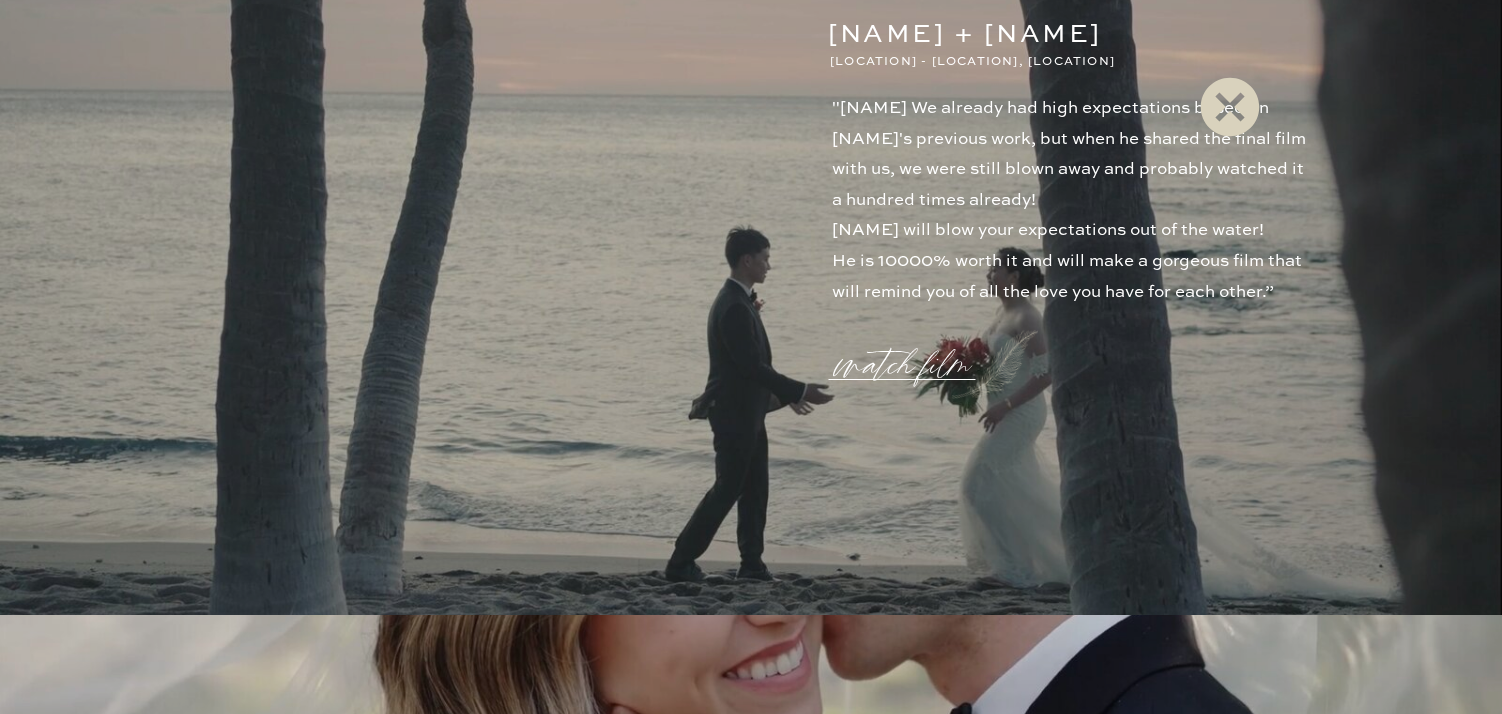 click 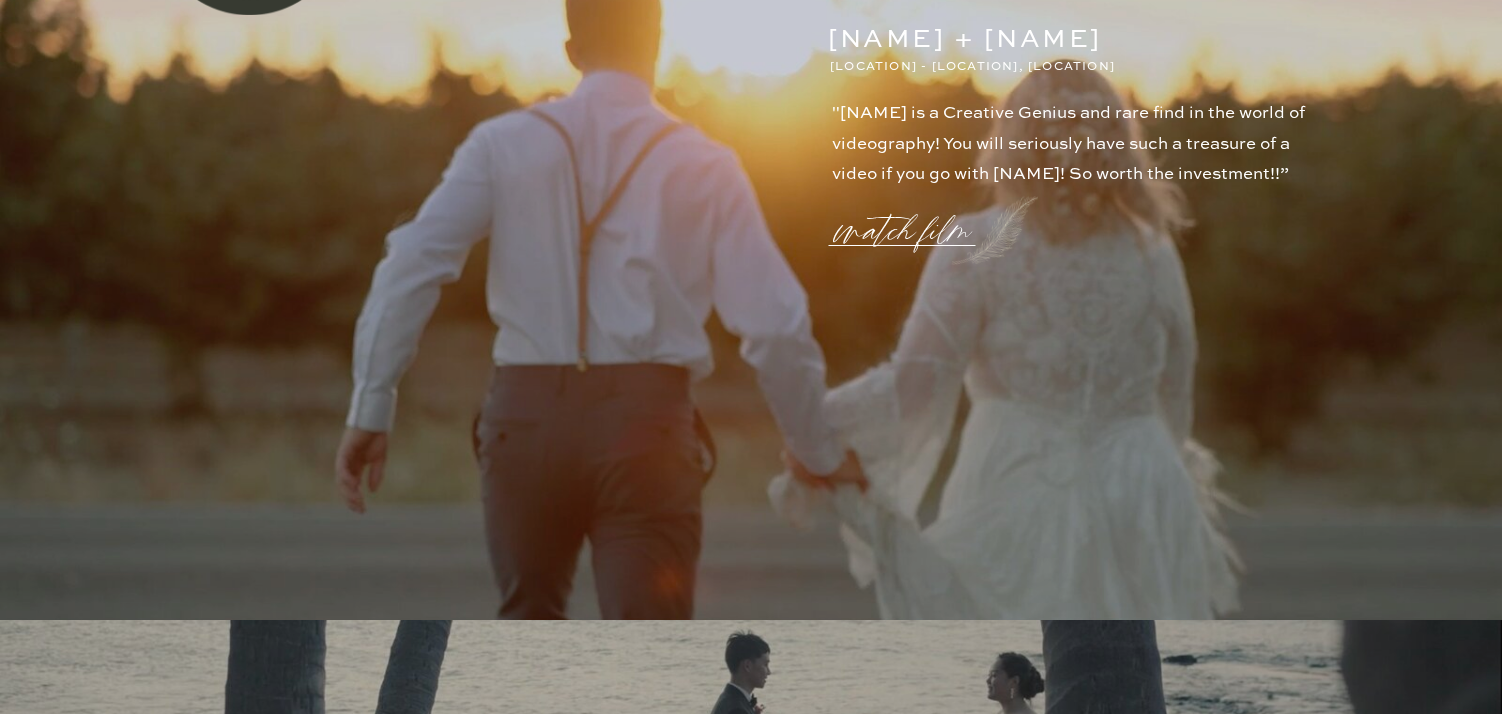 scroll, scrollTop: 371, scrollLeft: 0, axis: vertical 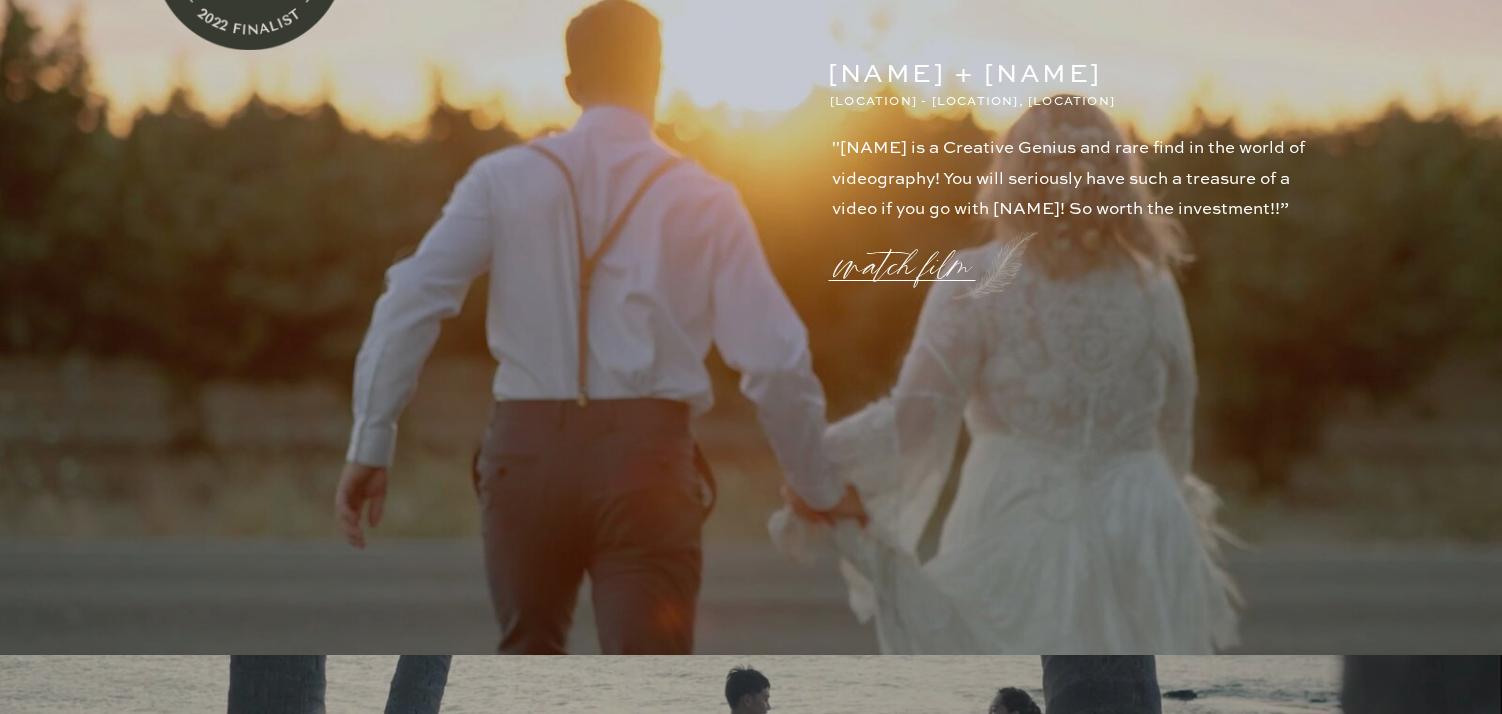 click on "watch film" at bounding box center (909, 254) 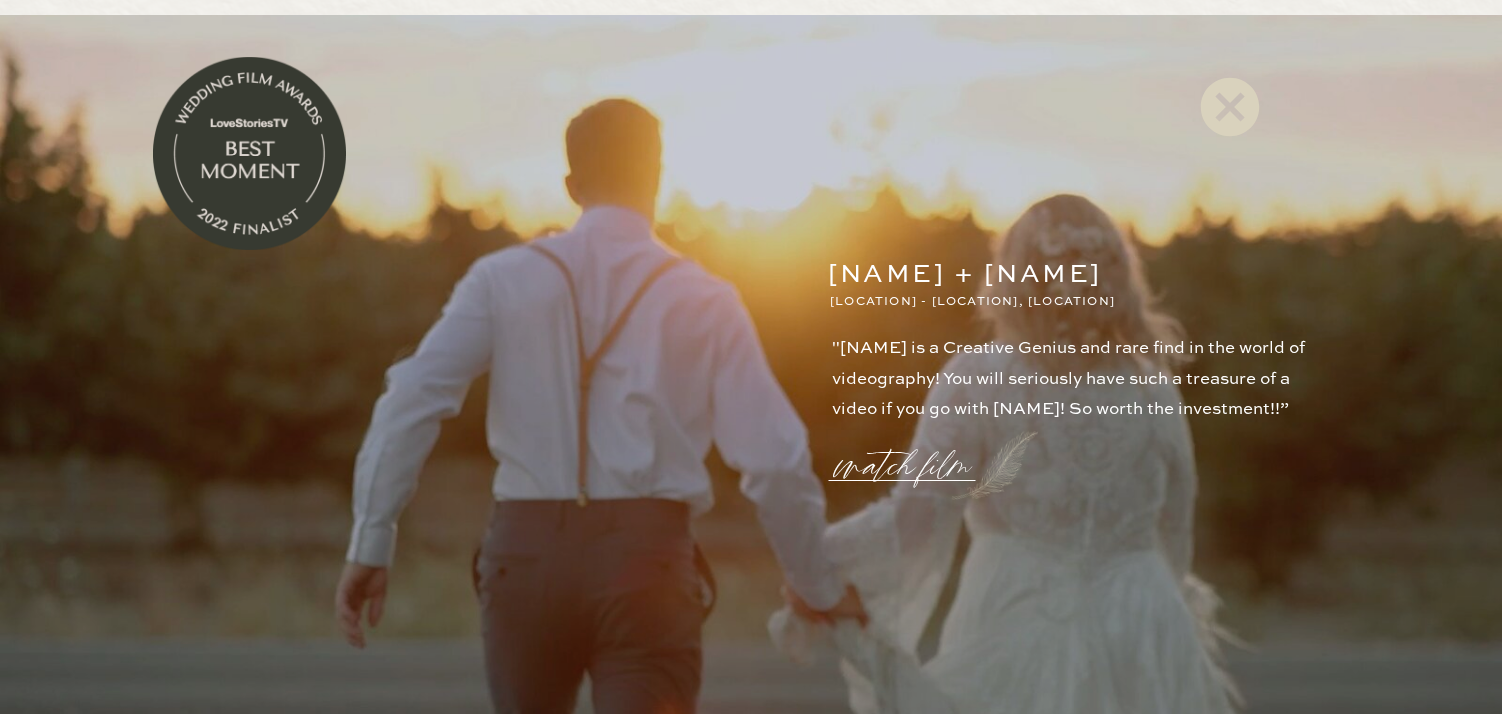 scroll, scrollTop: 168, scrollLeft: 0, axis: vertical 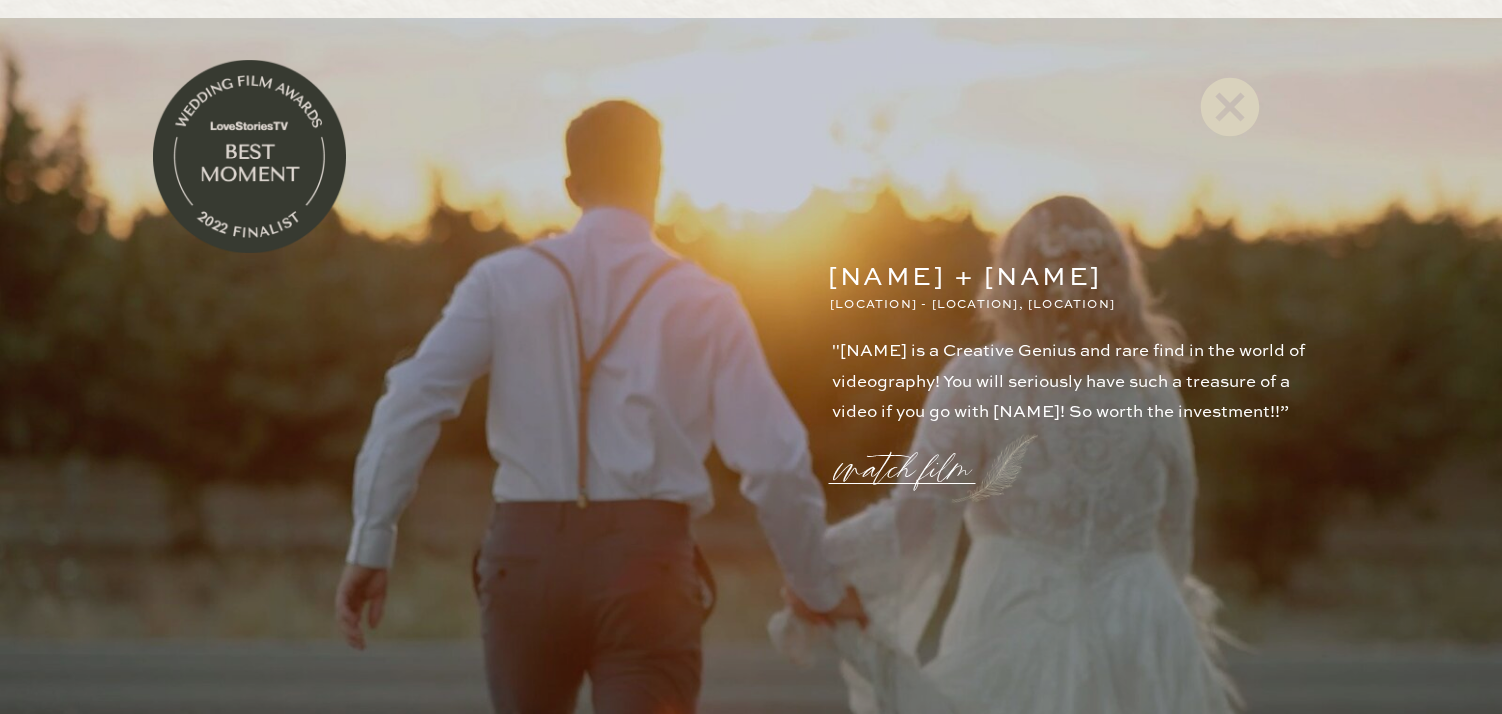 click 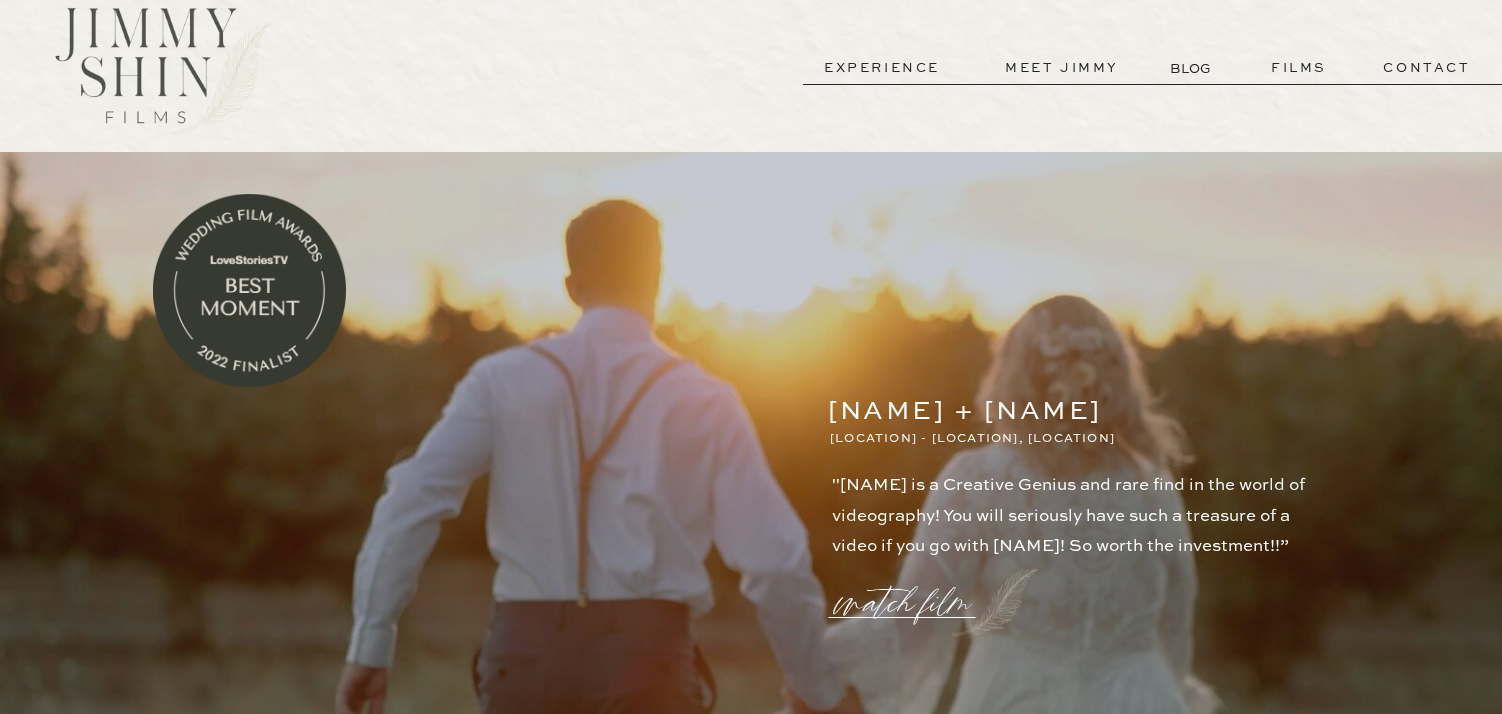 scroll, scrollTop: 0, scrollLeft: 0, axis: both 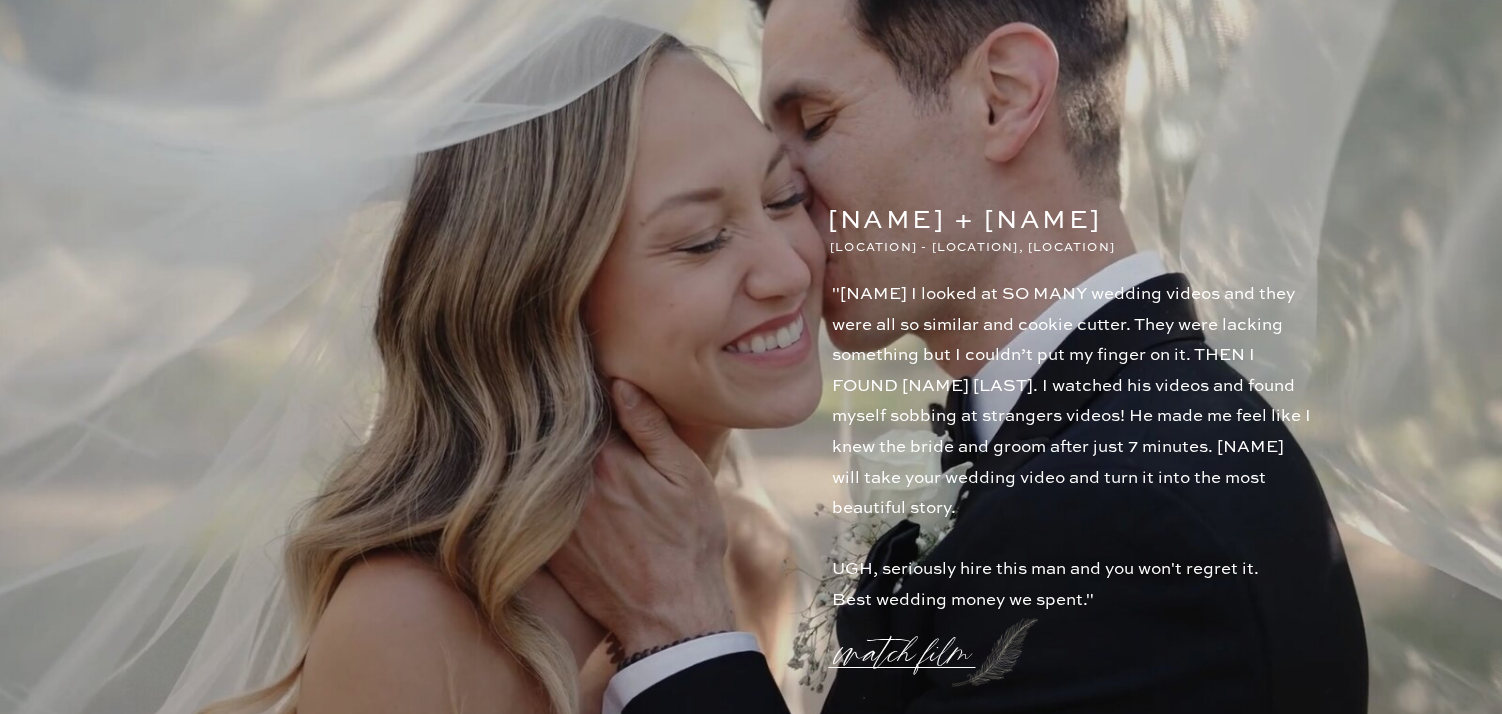 click on "watch film" at bounding box center (909, 641) 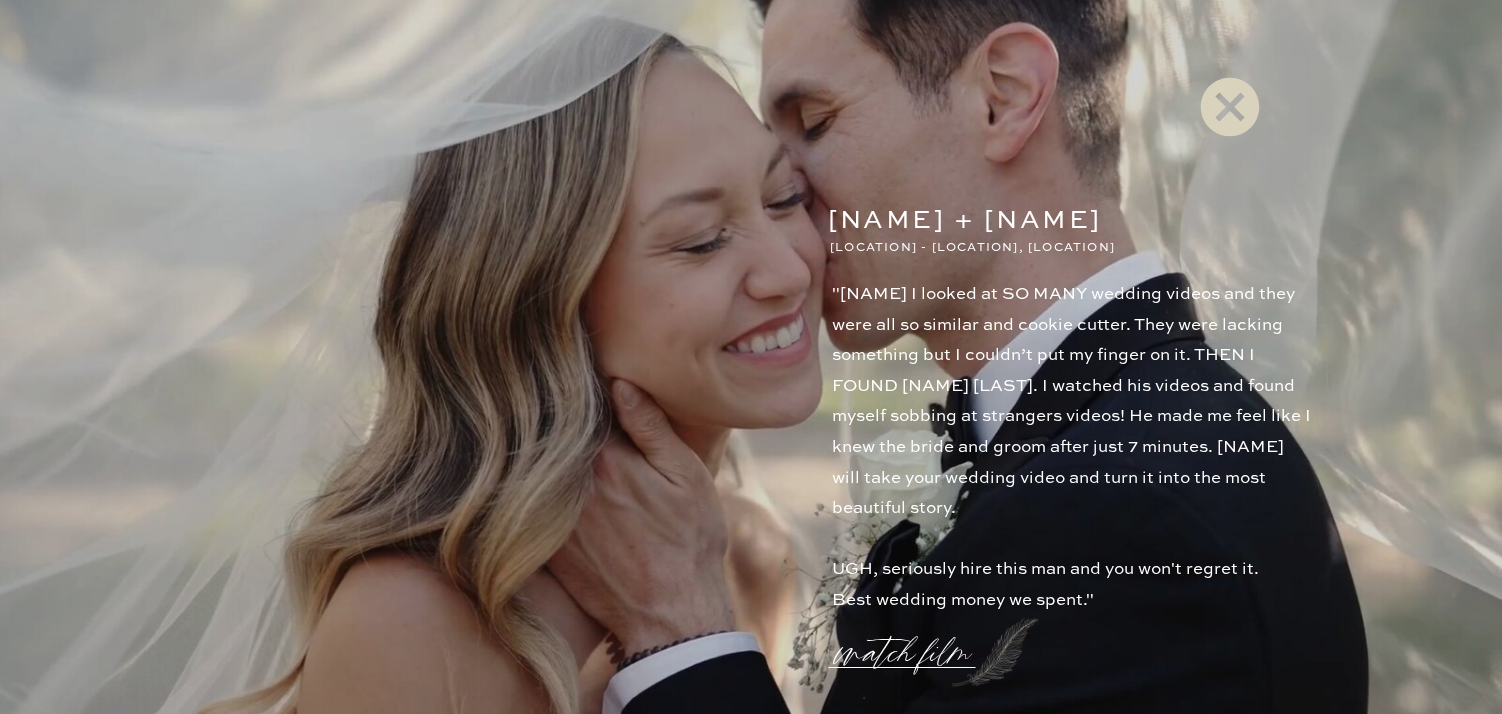 scroll, scrollTop: 1906, scrollLeft: 0, axis: vertical 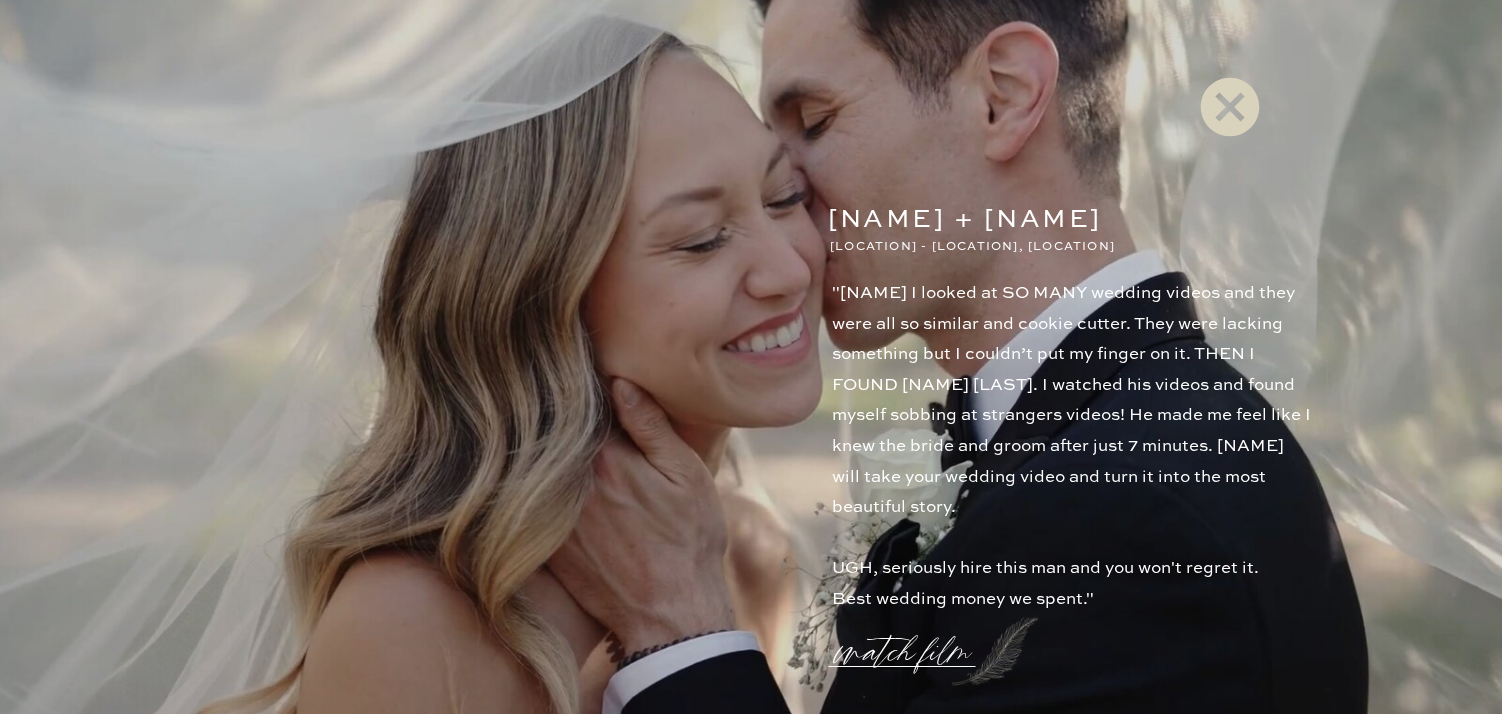 click 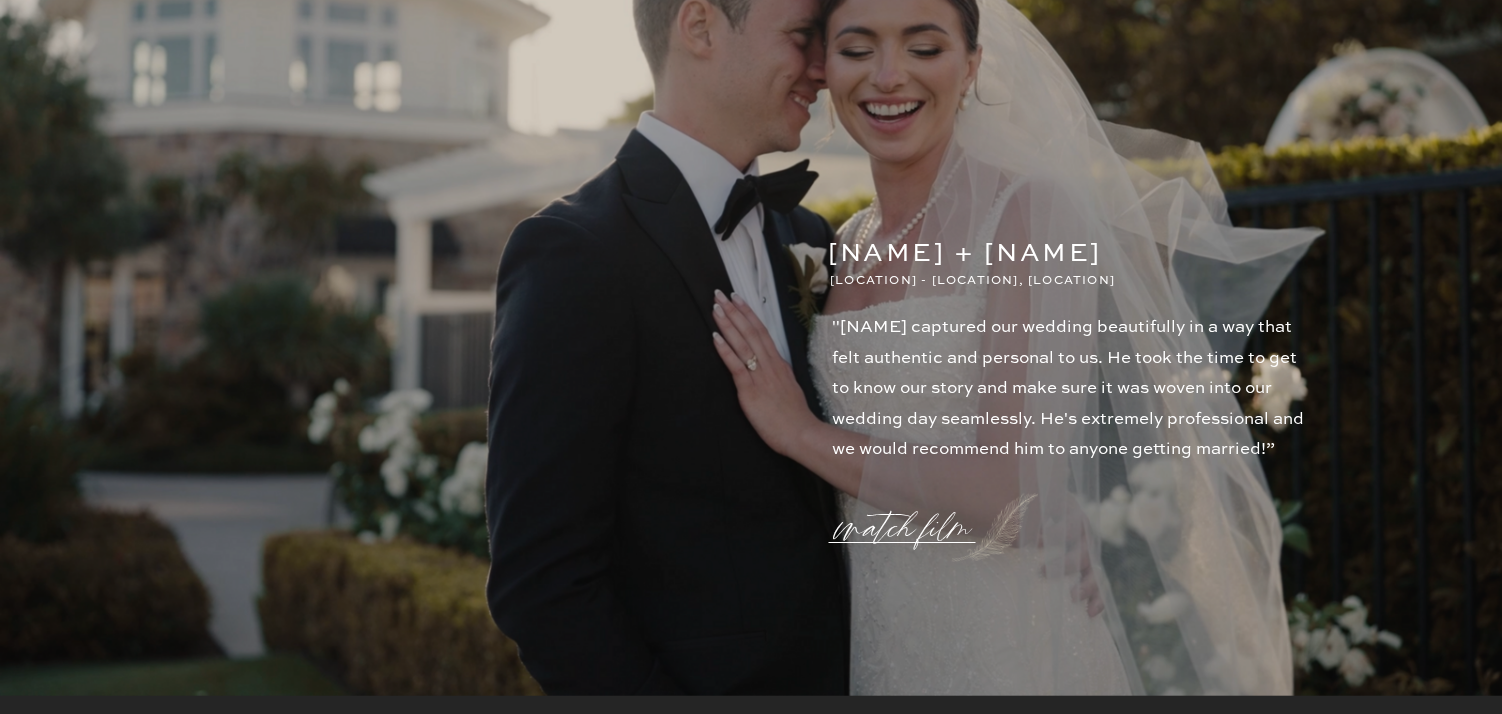 scroll, scrollTop: 2816, scrollLeft: 0, axis: vertical 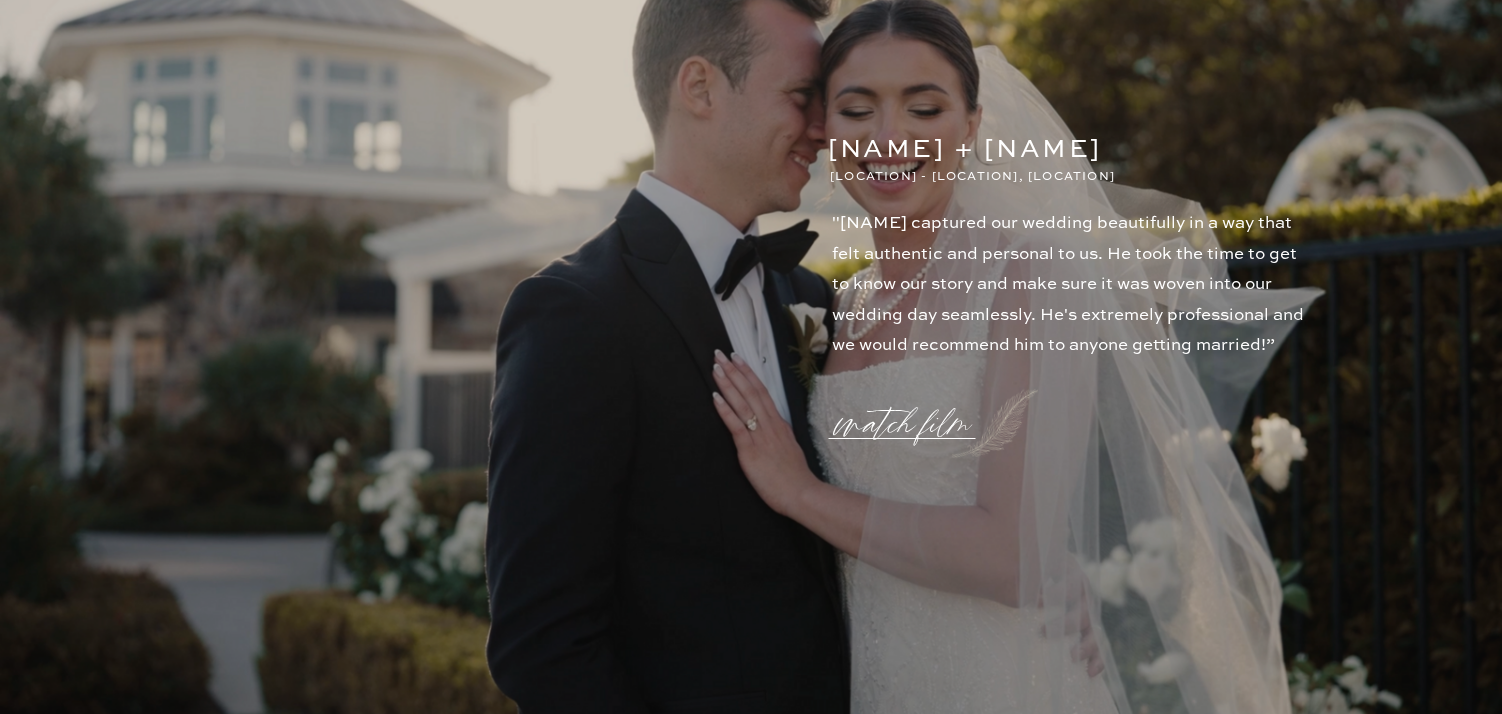 click on "watch film" at bounding box center (909, 412) 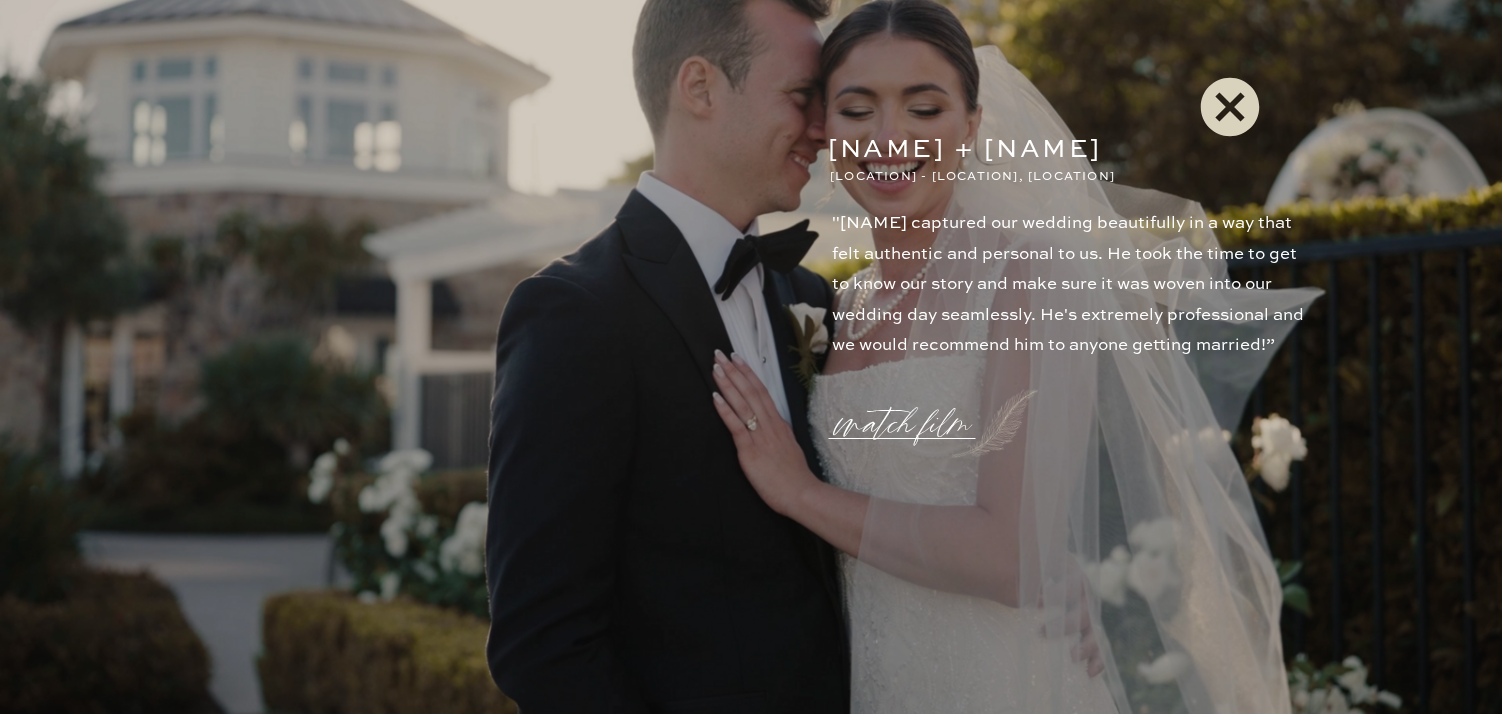 click 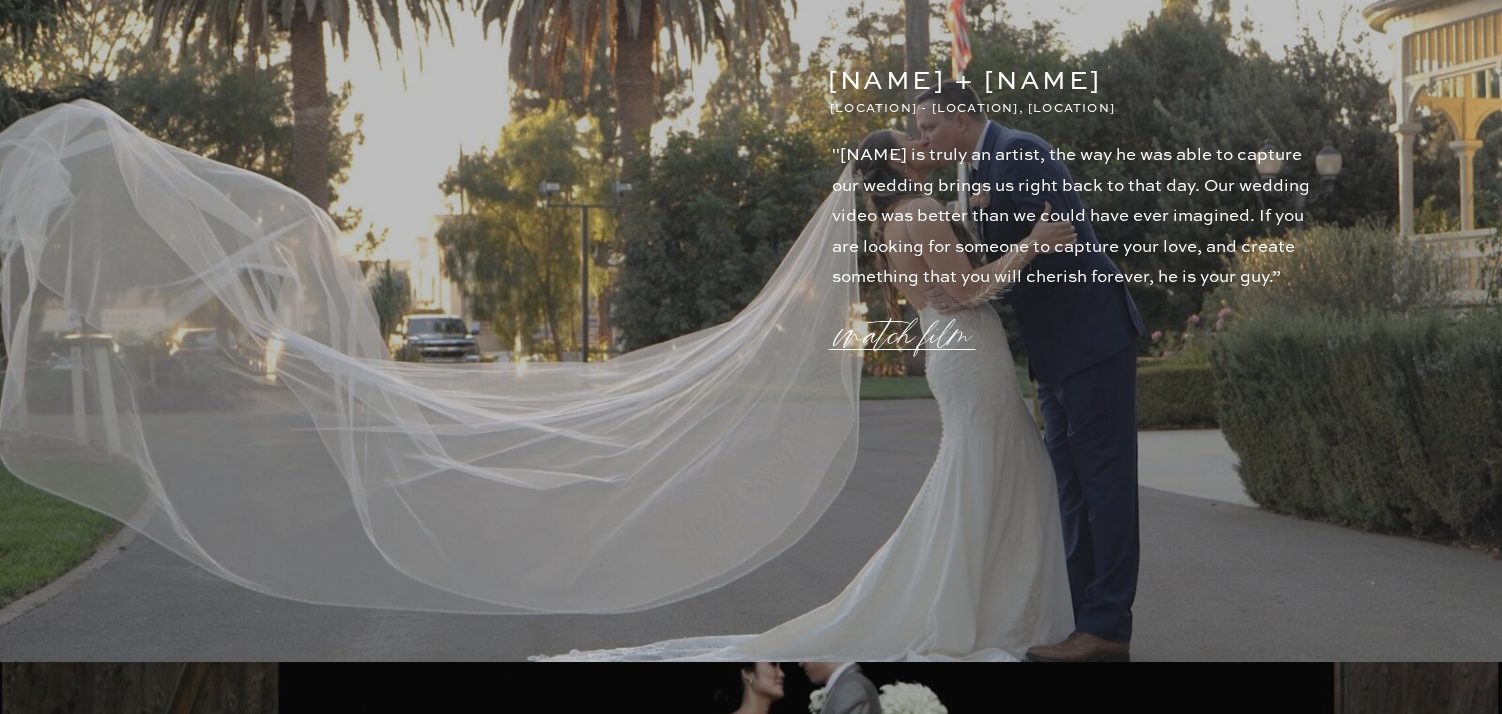 scroll, scrollTop: 3840, scrollLeft: 0, axis: vertical 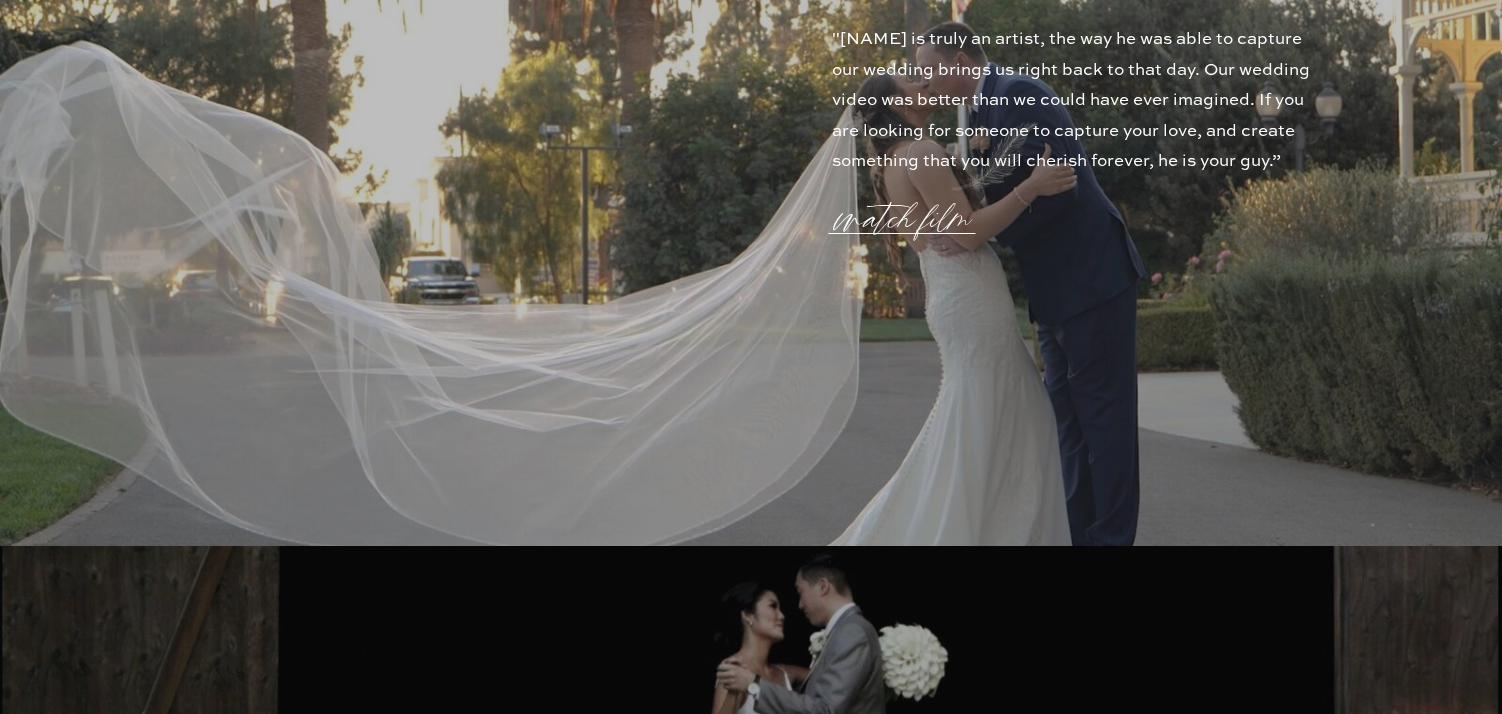 click on "watch film" at bounding box center [909, 207] 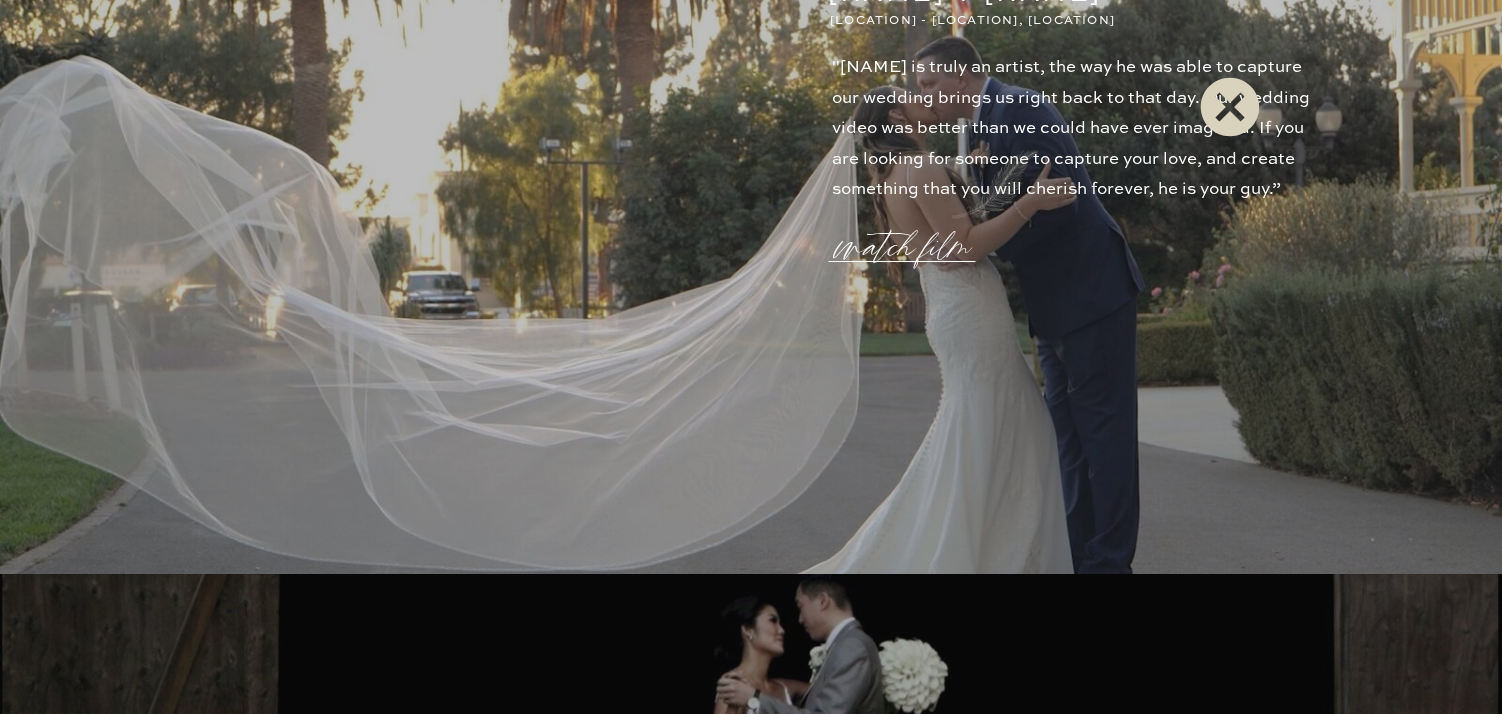 click 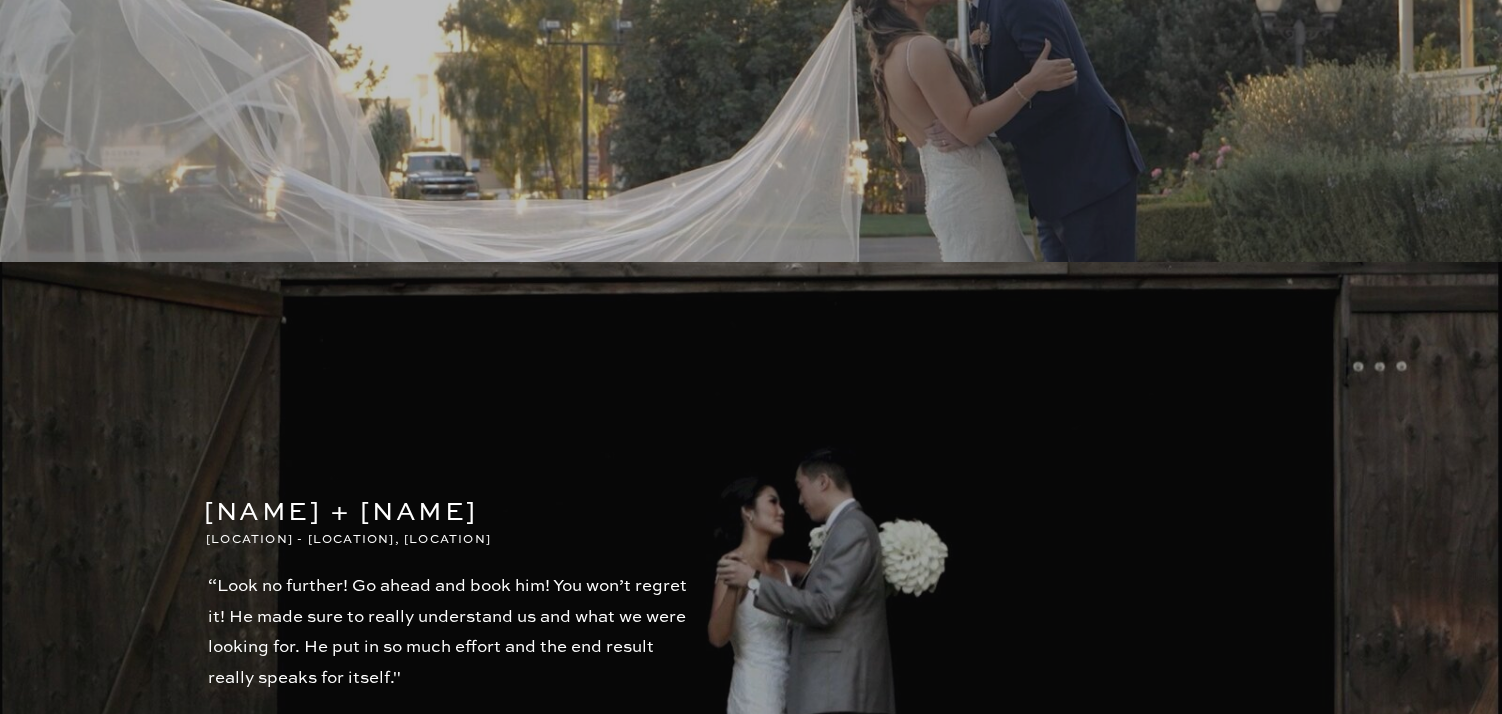 scroll, scrollTop: 4297, scrollLeft: 0, axis: vertical 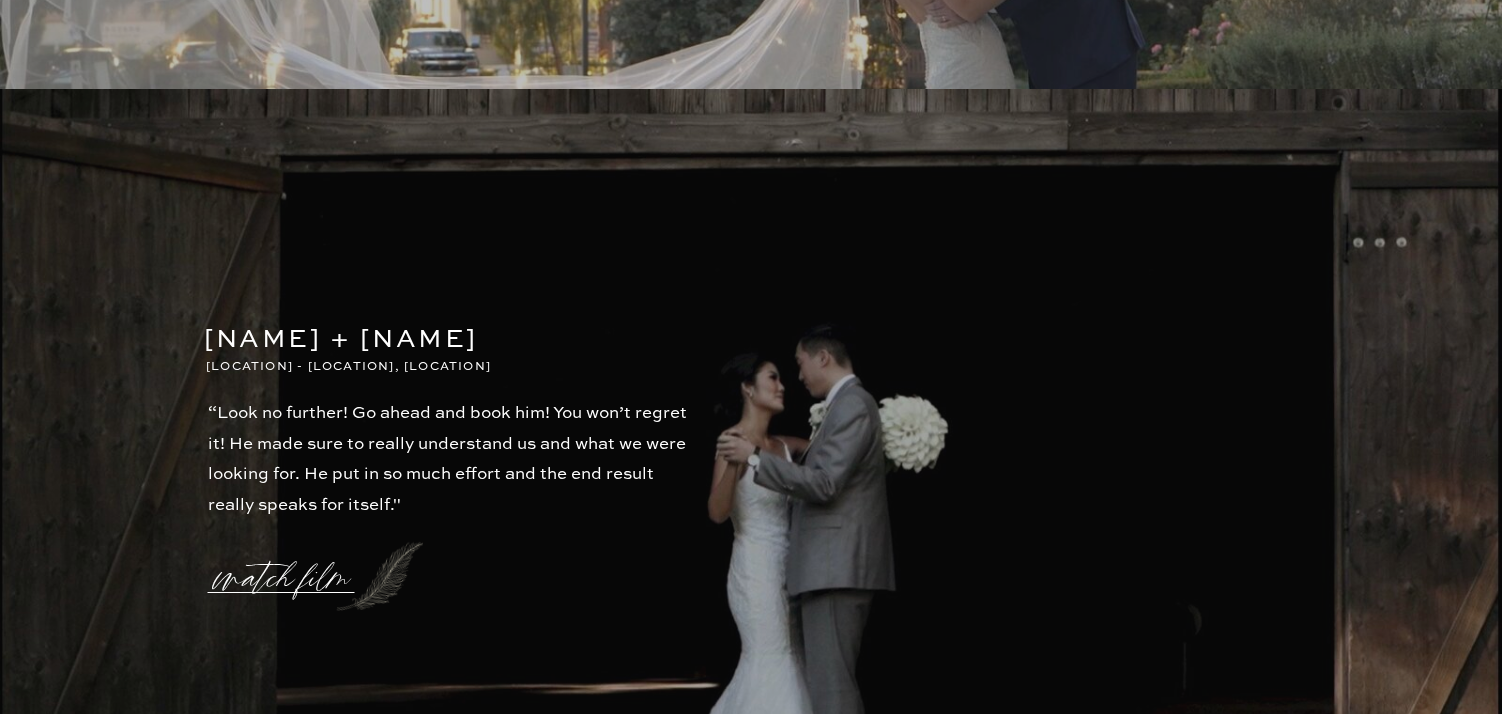 click on "watch film" at bounding box center (288, 566) 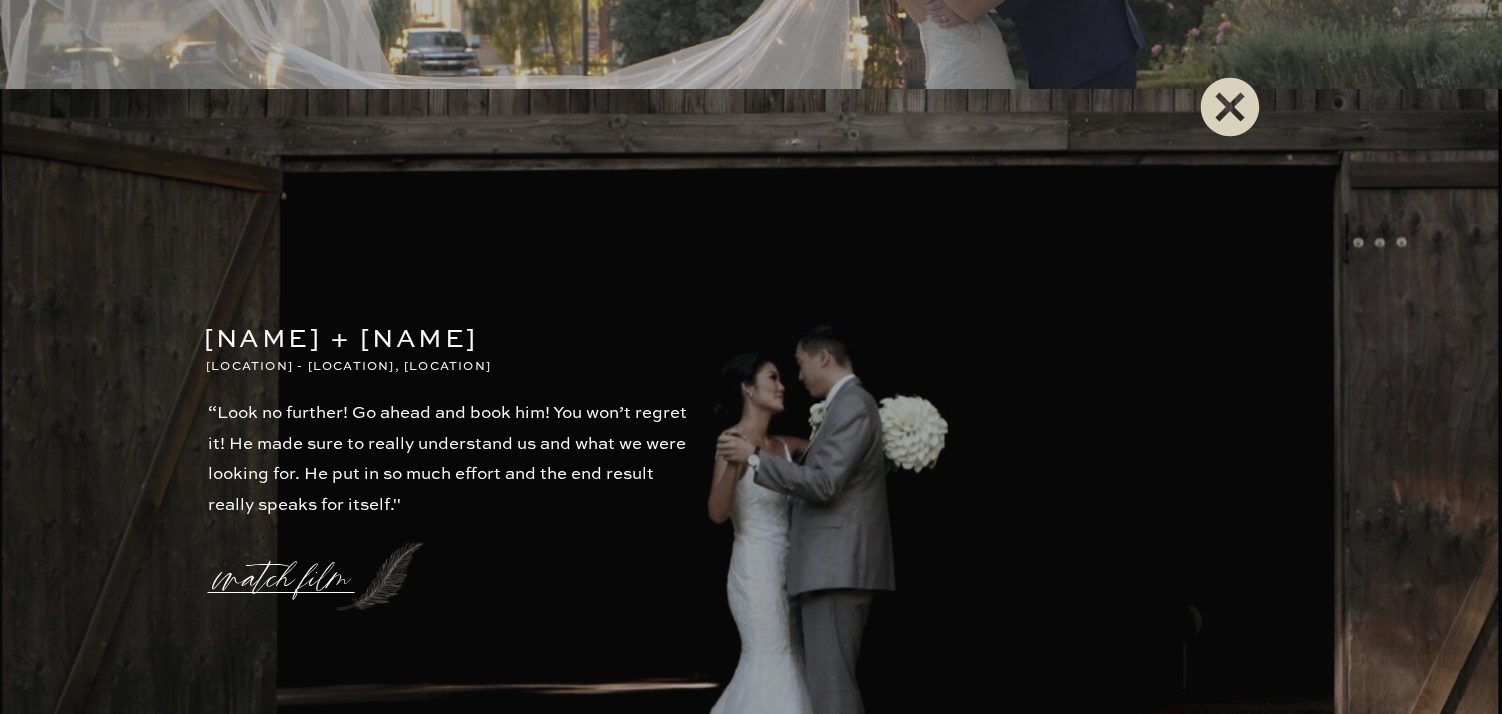 click 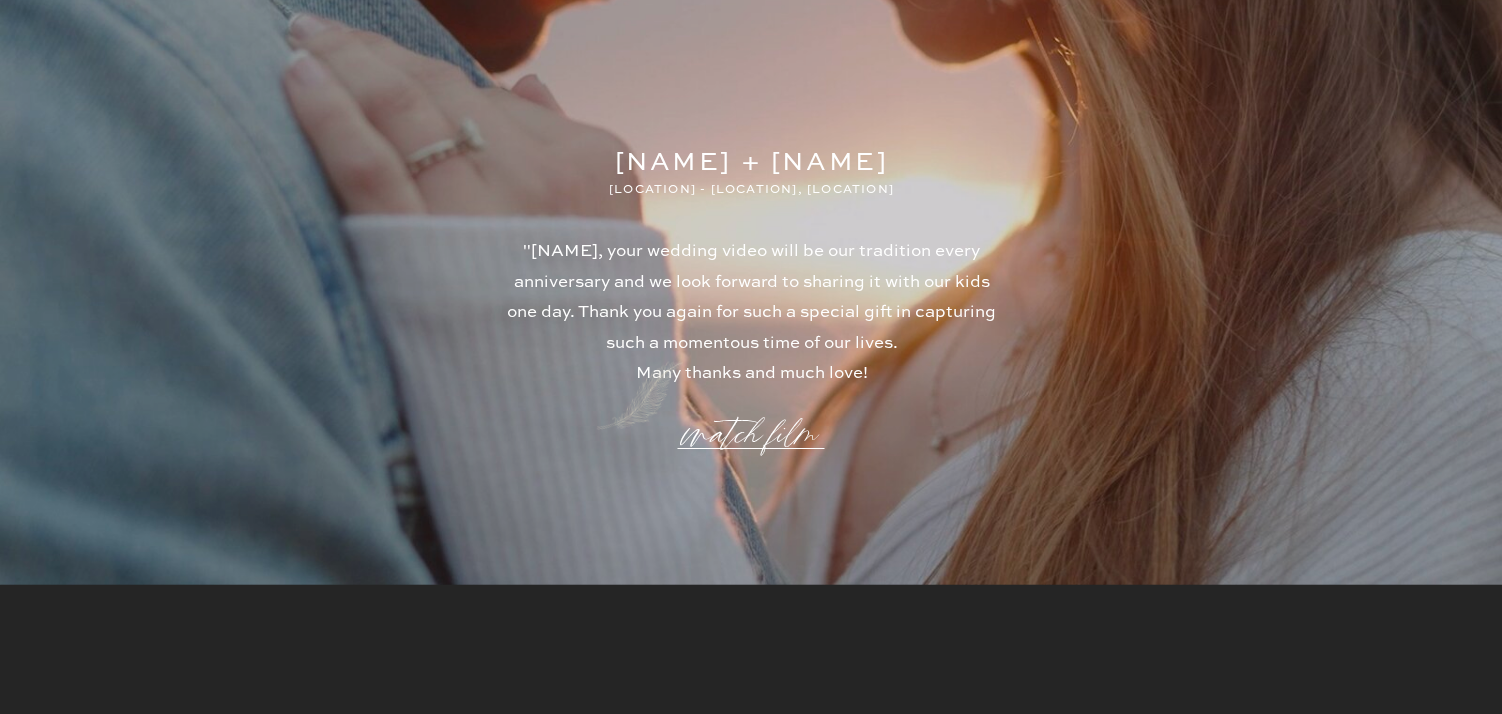 scroll, scrollTop: 5404, scrollLeft: 0, axis: vertical 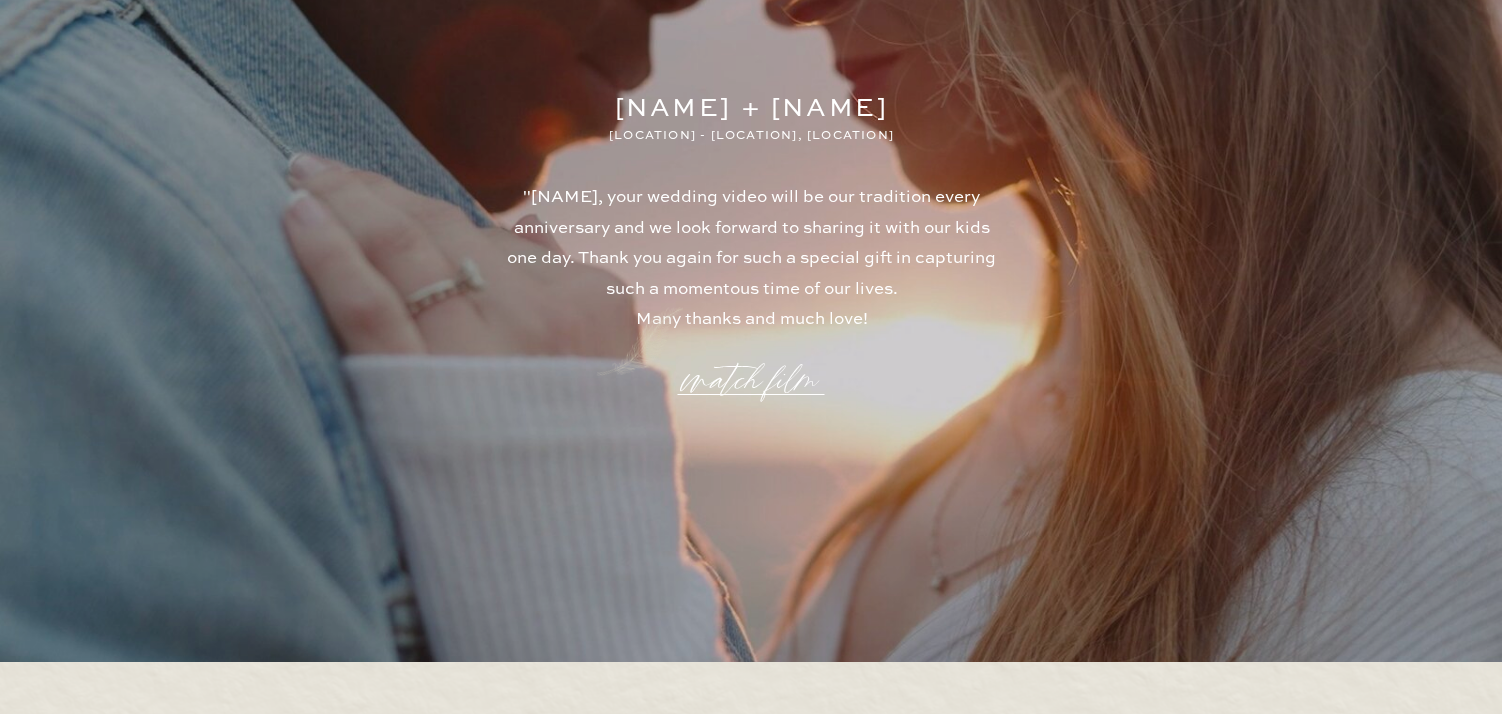 click on "watch film" at bounding box center [751, 368] 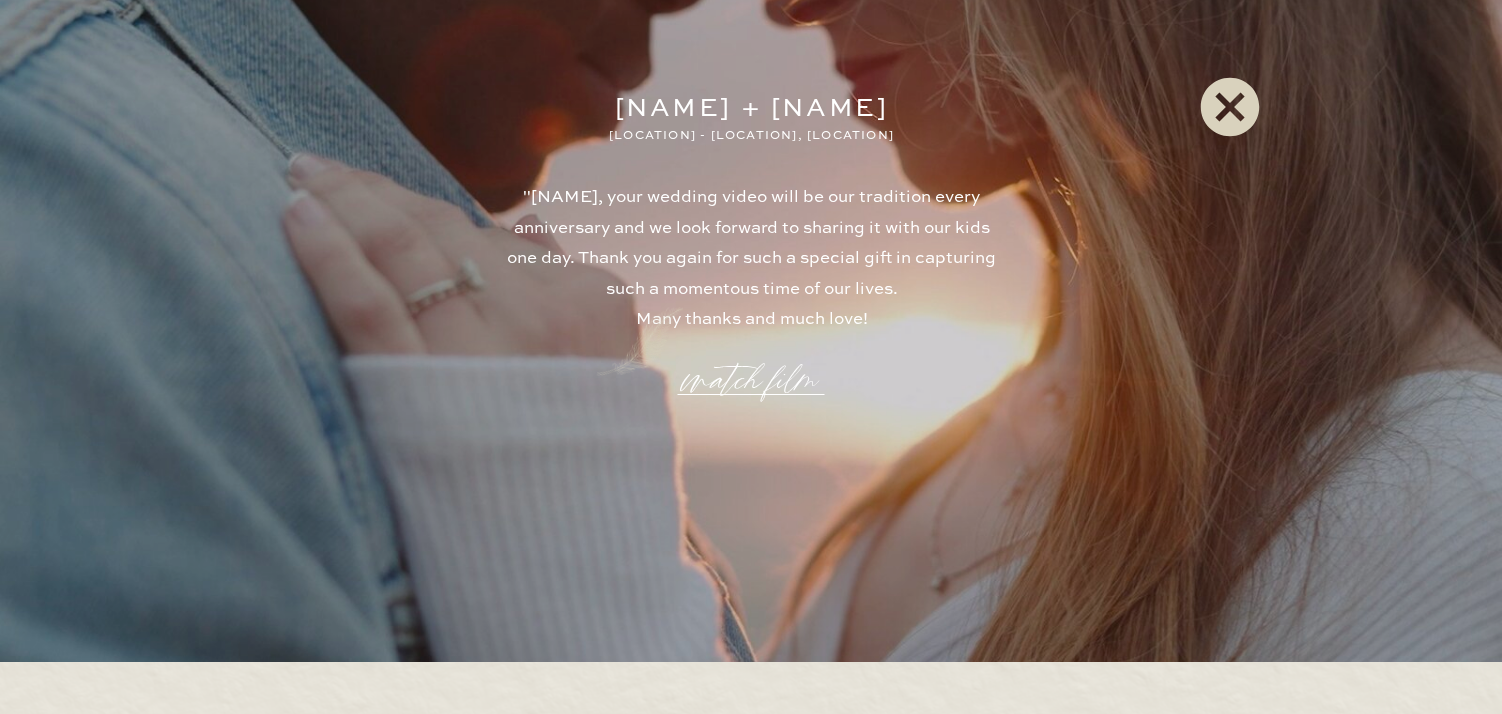 click 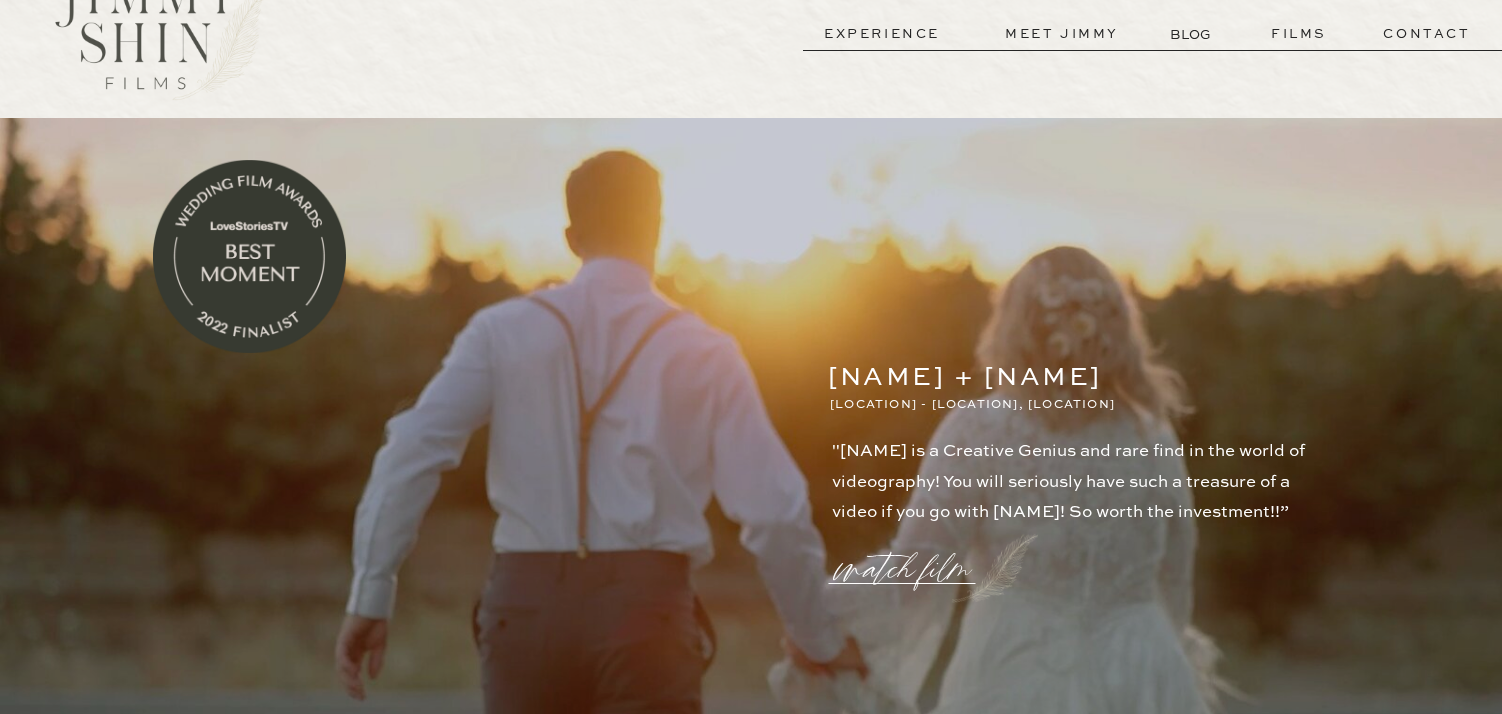 scroll, scrollTop: 69, scrollLeft: 0, axis: vertical 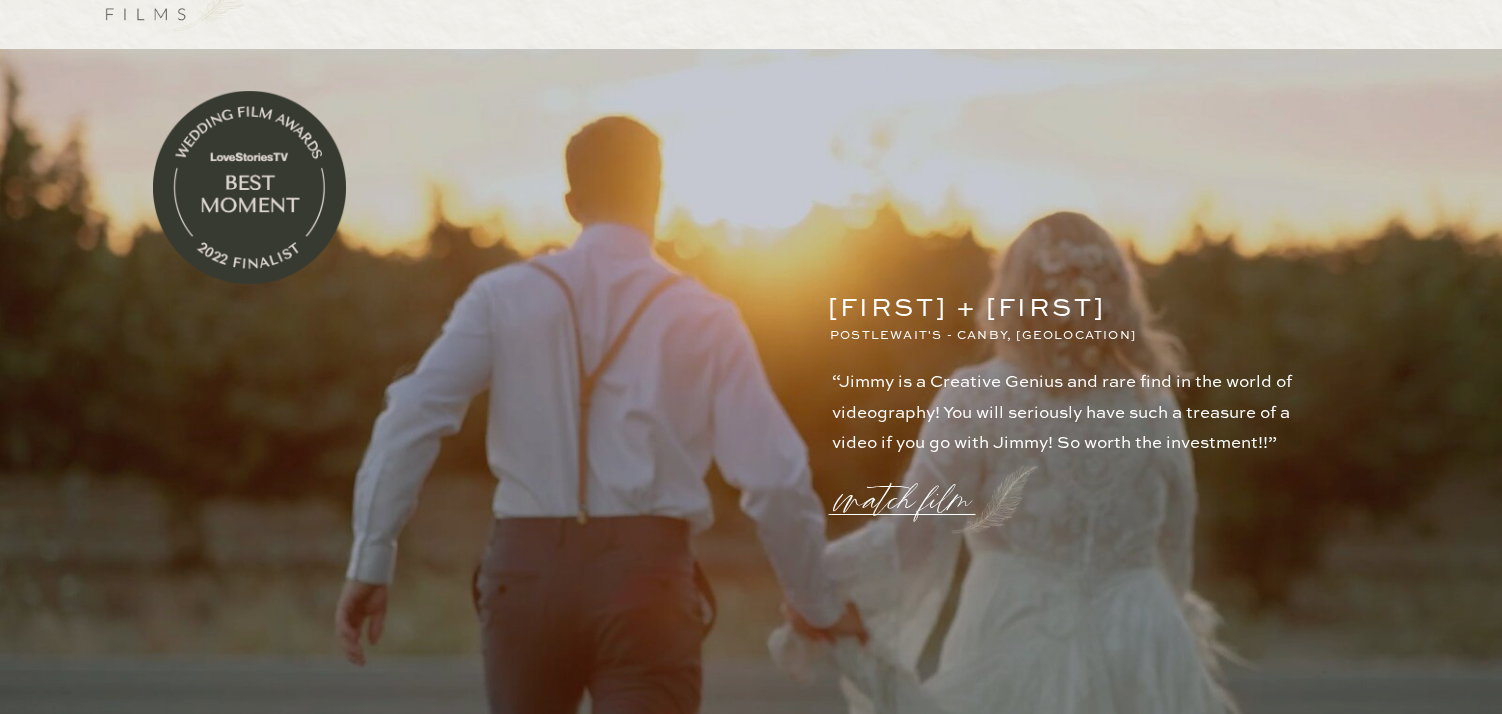 click on "watch film" at bounding box center [909, 488] 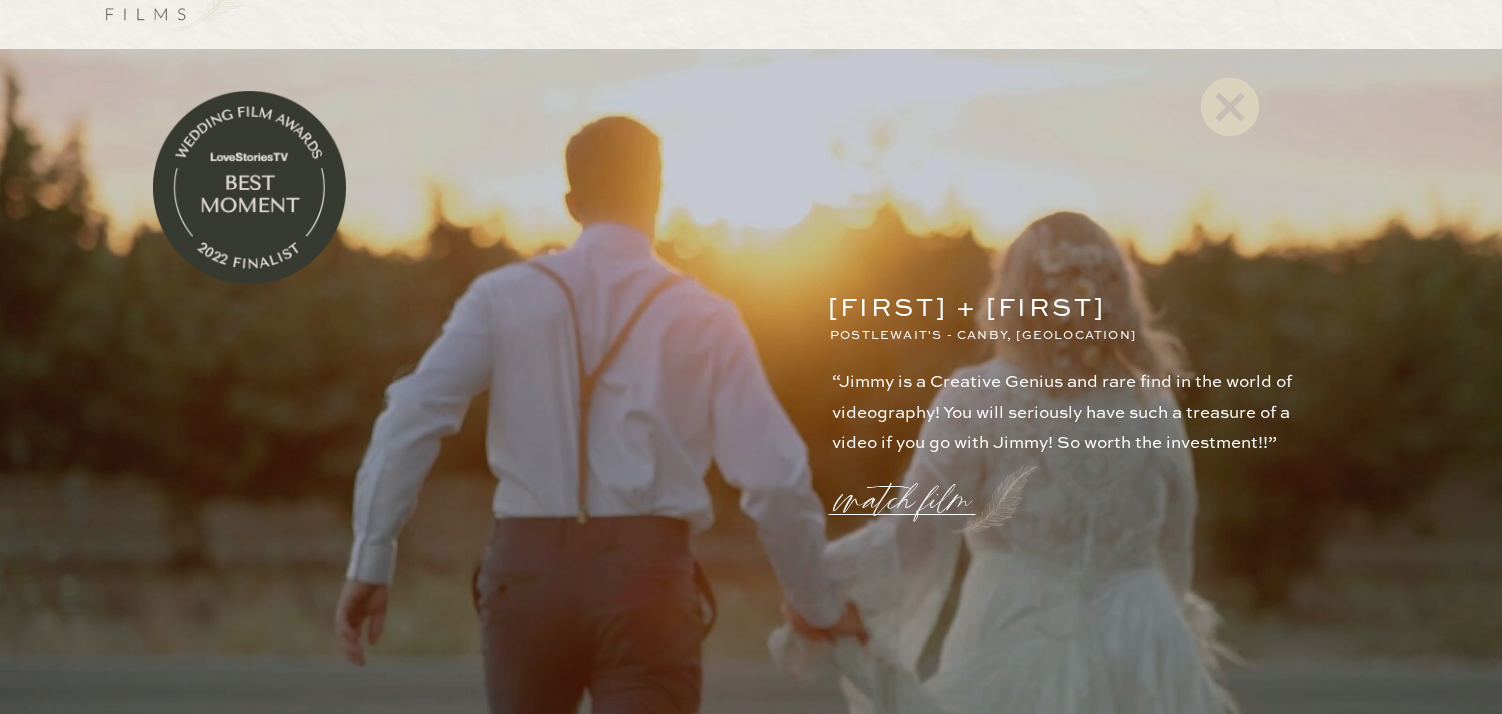scroll, scrollTop: 138, scrollLeft: 0, axis: vertical 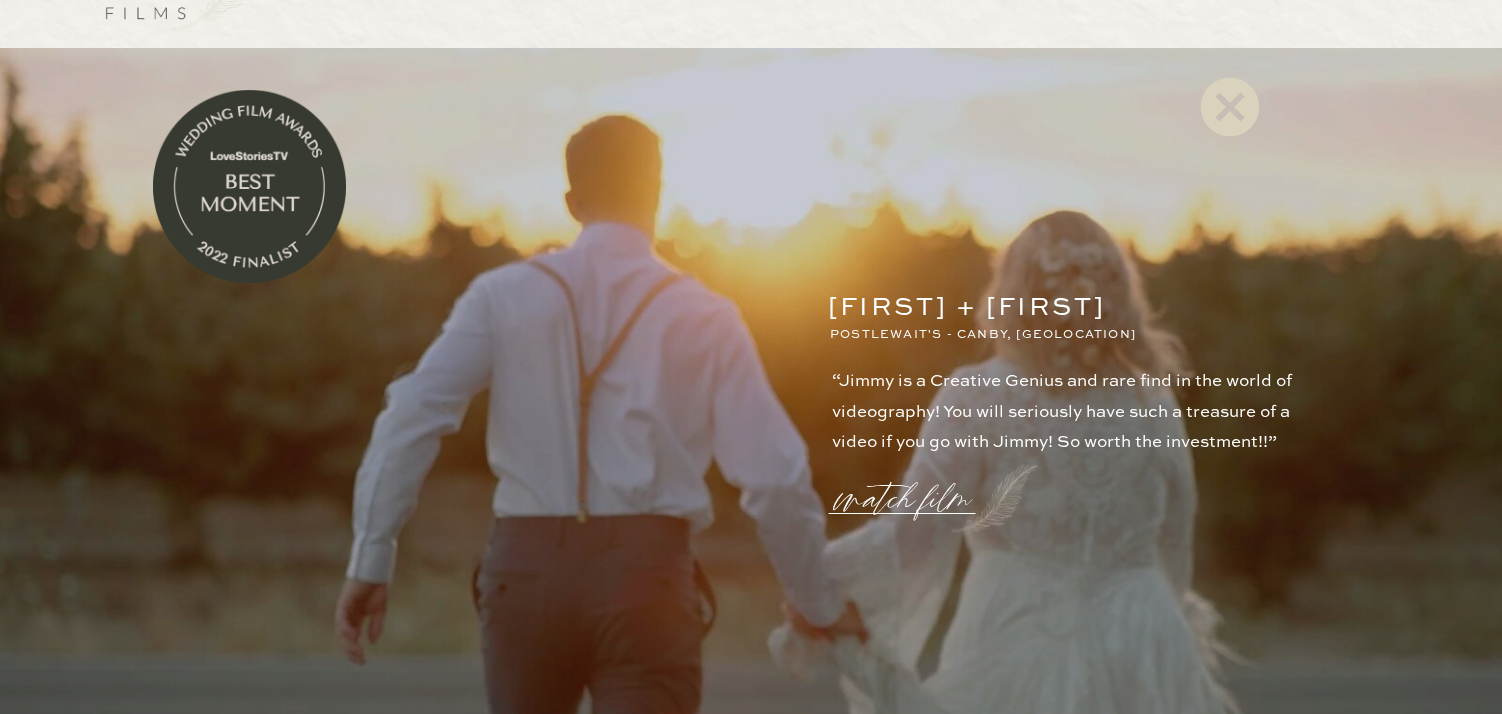 click 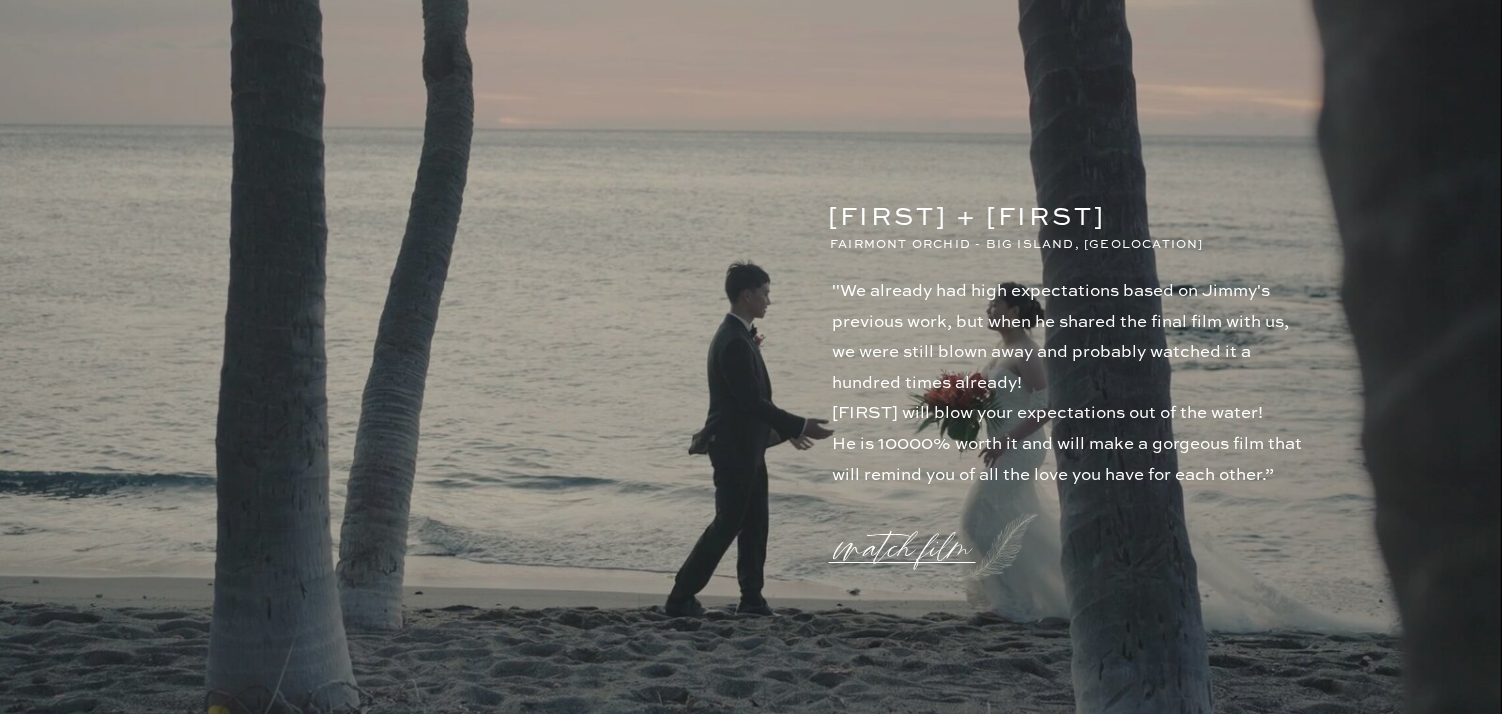 scroll, scrollTop: 1115, scrollLeft: 0, axis: vertical 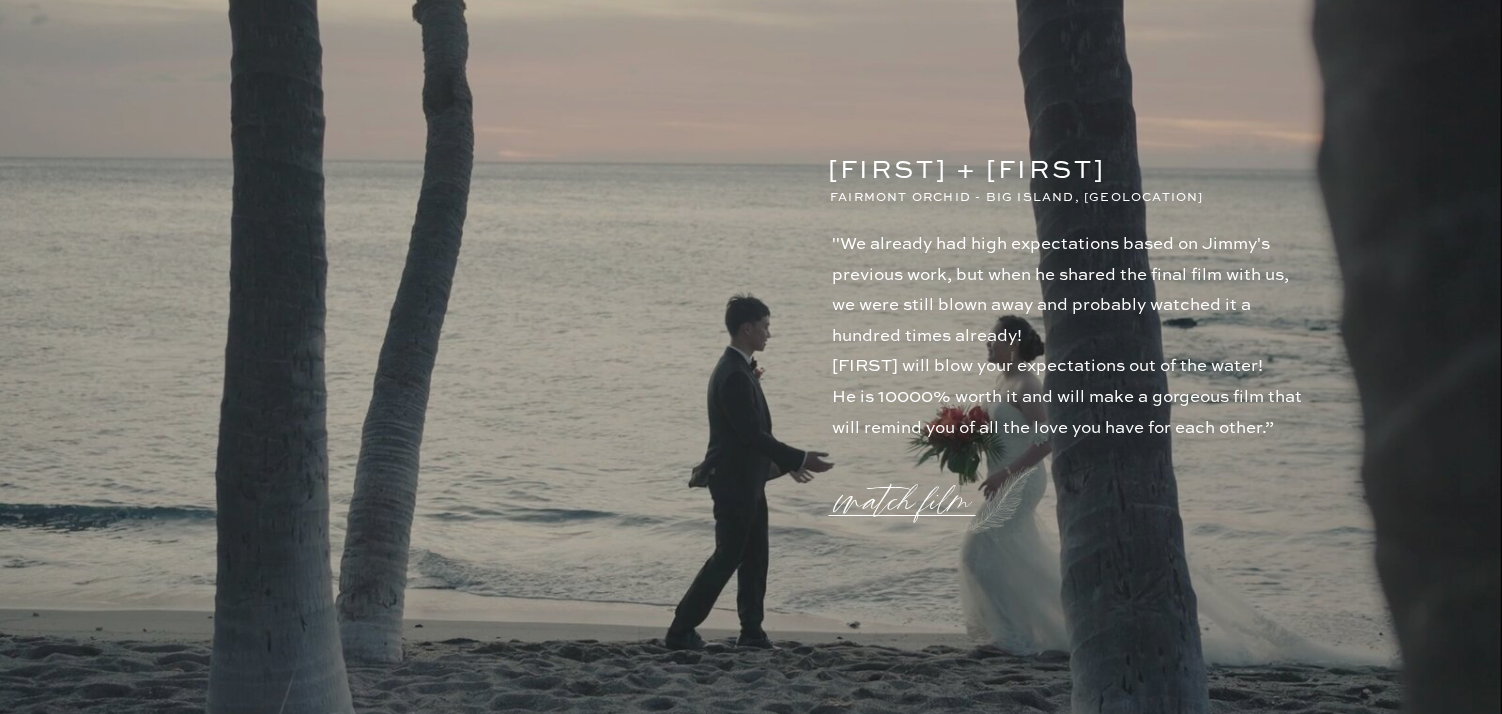 click on "watch film" at bounding box center [909, 489] 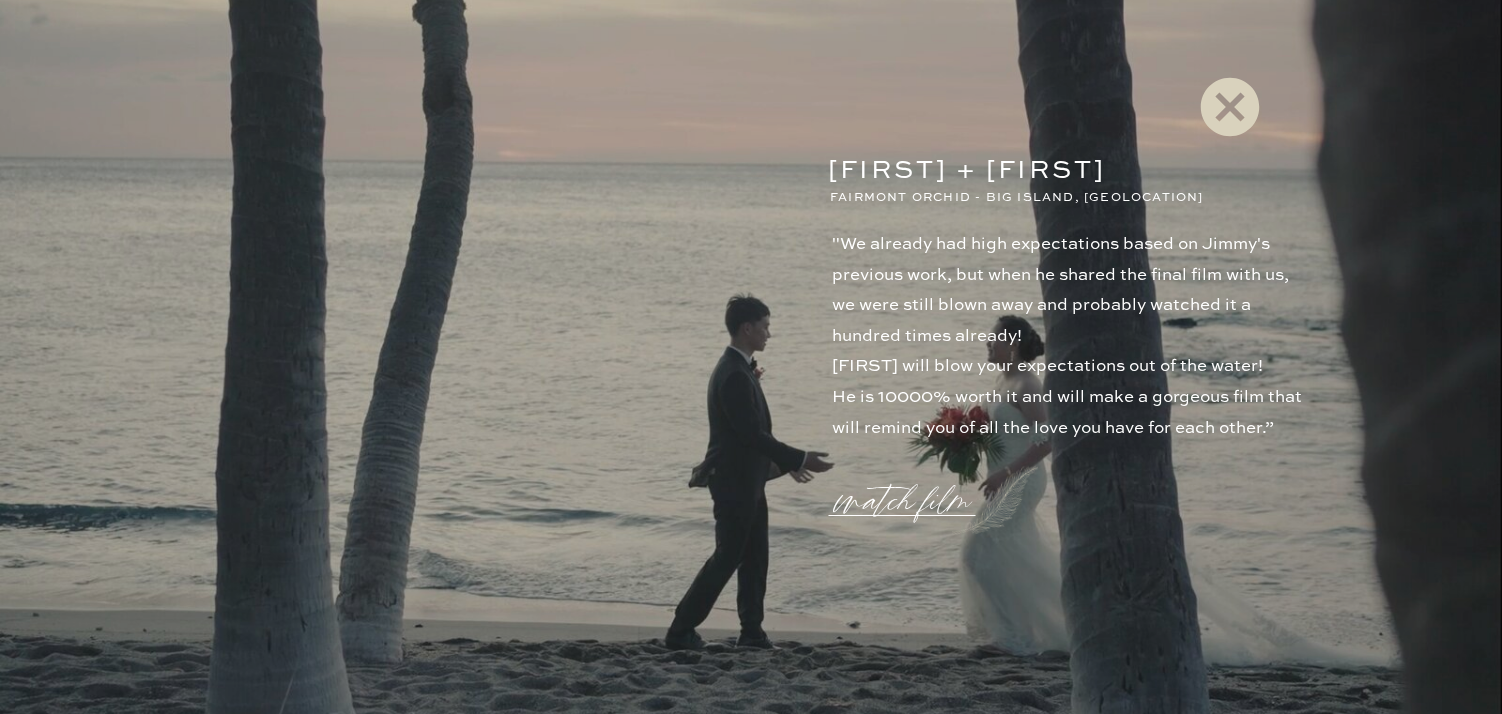 click 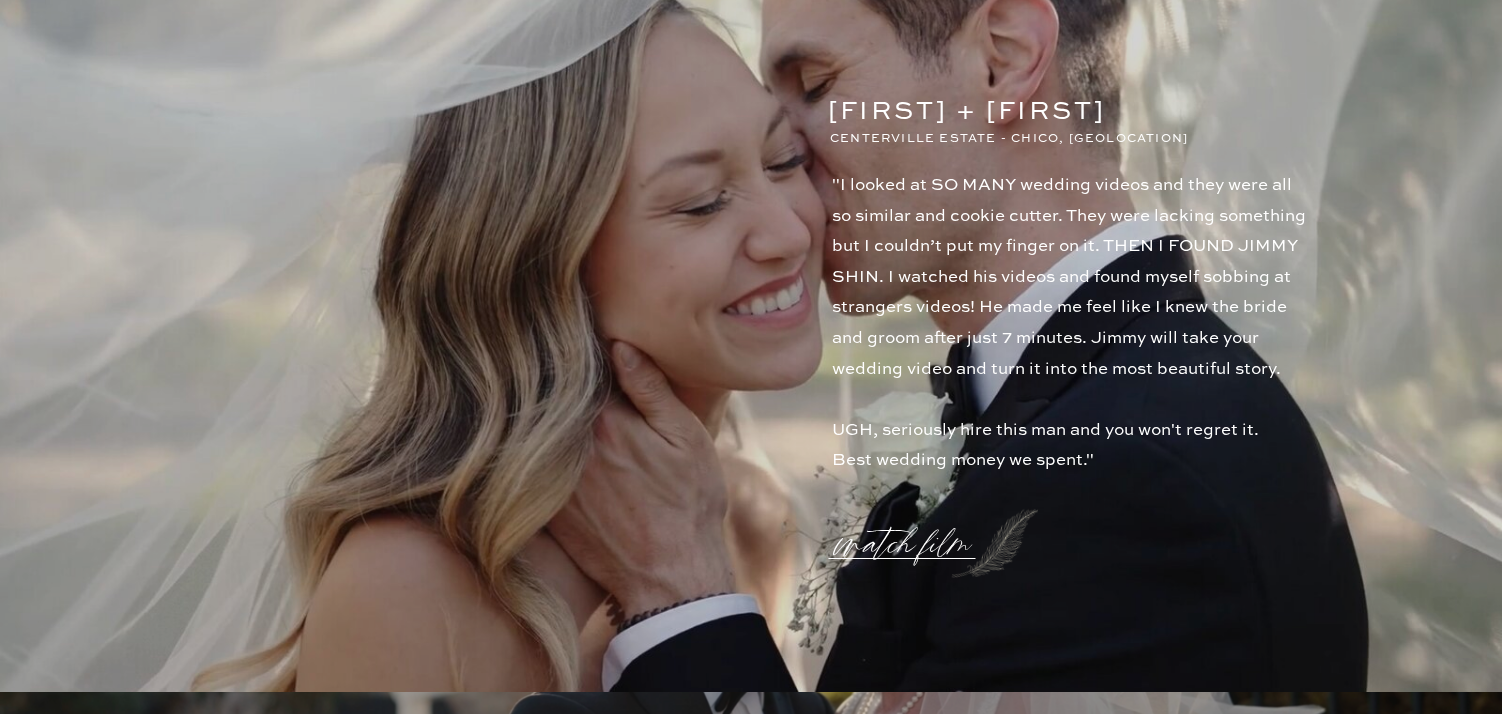 scroll, scrollTop: 2048, scrollLeft: 0, axis: vertical 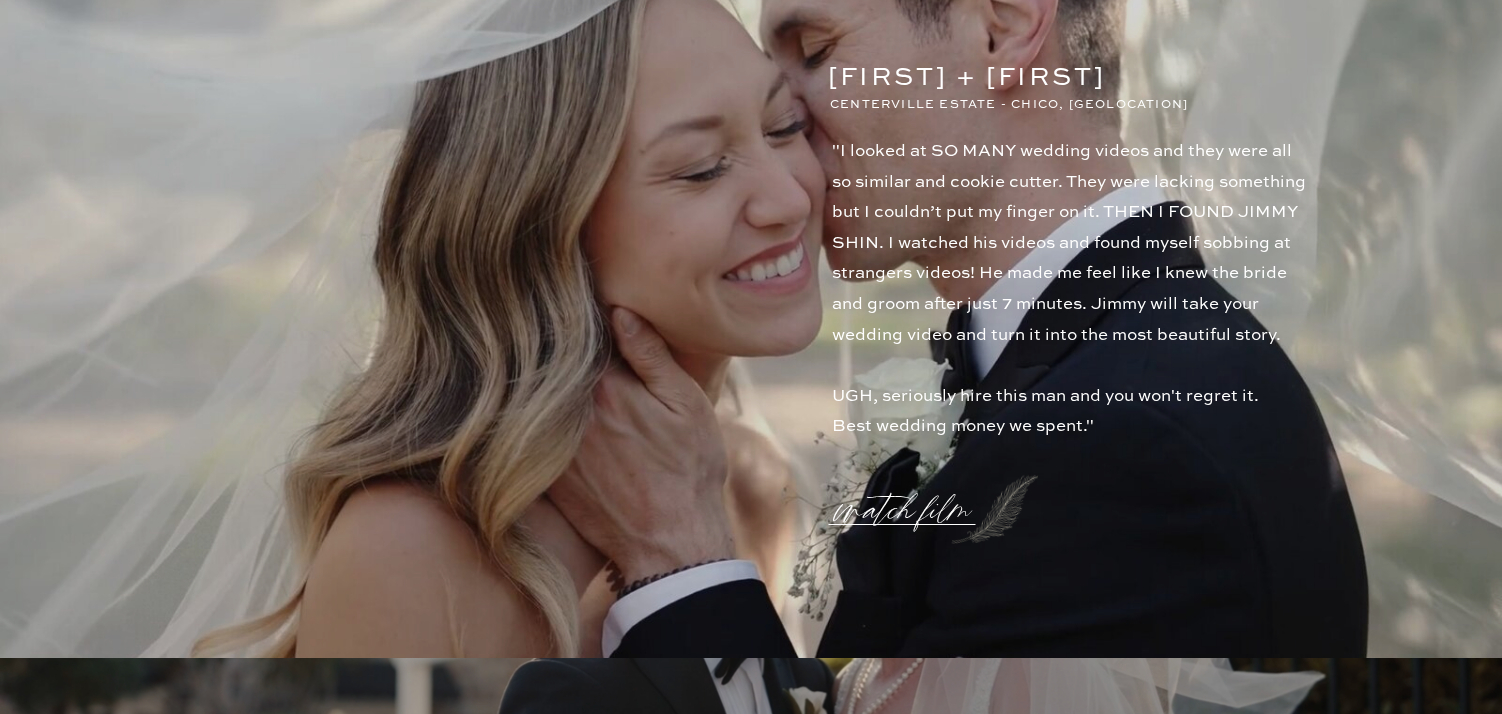 click on "watch film" at bounding box center [909, 498] 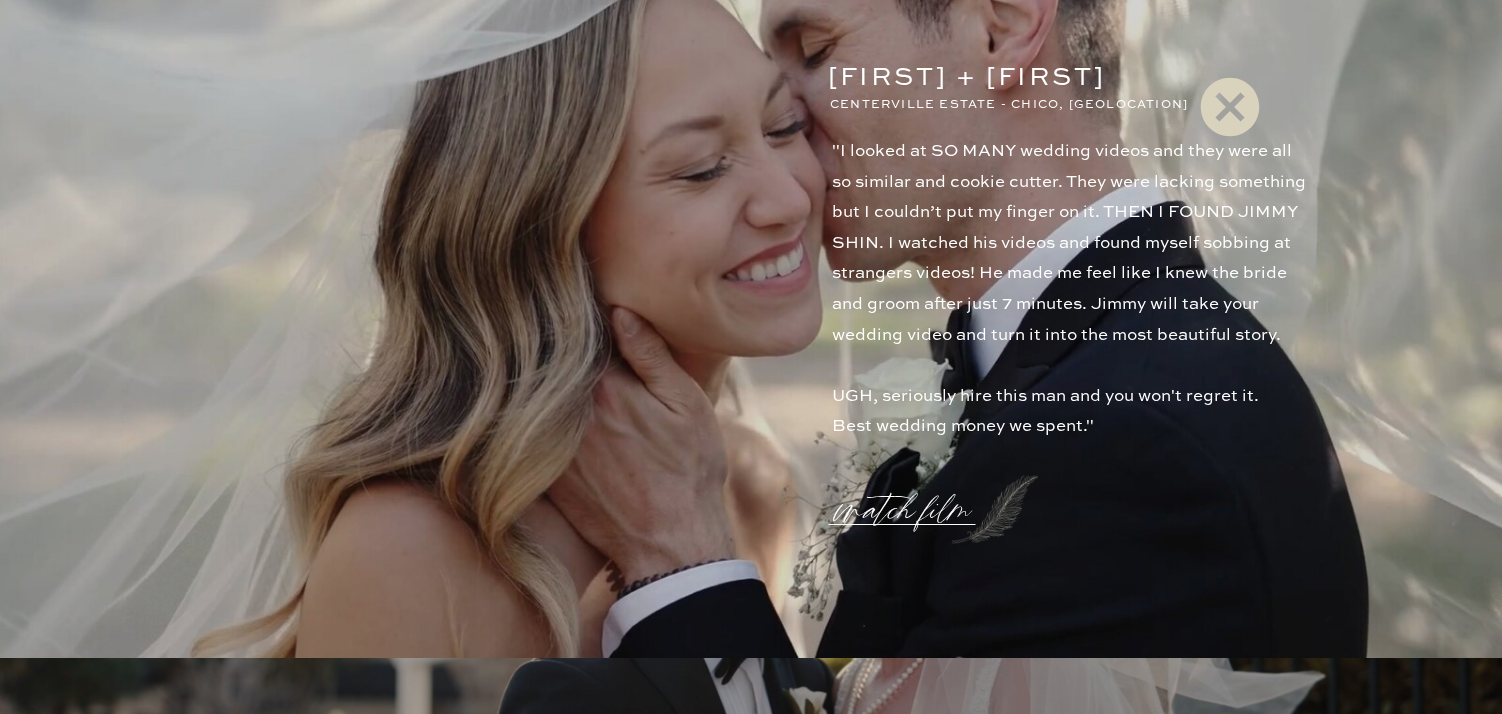 click 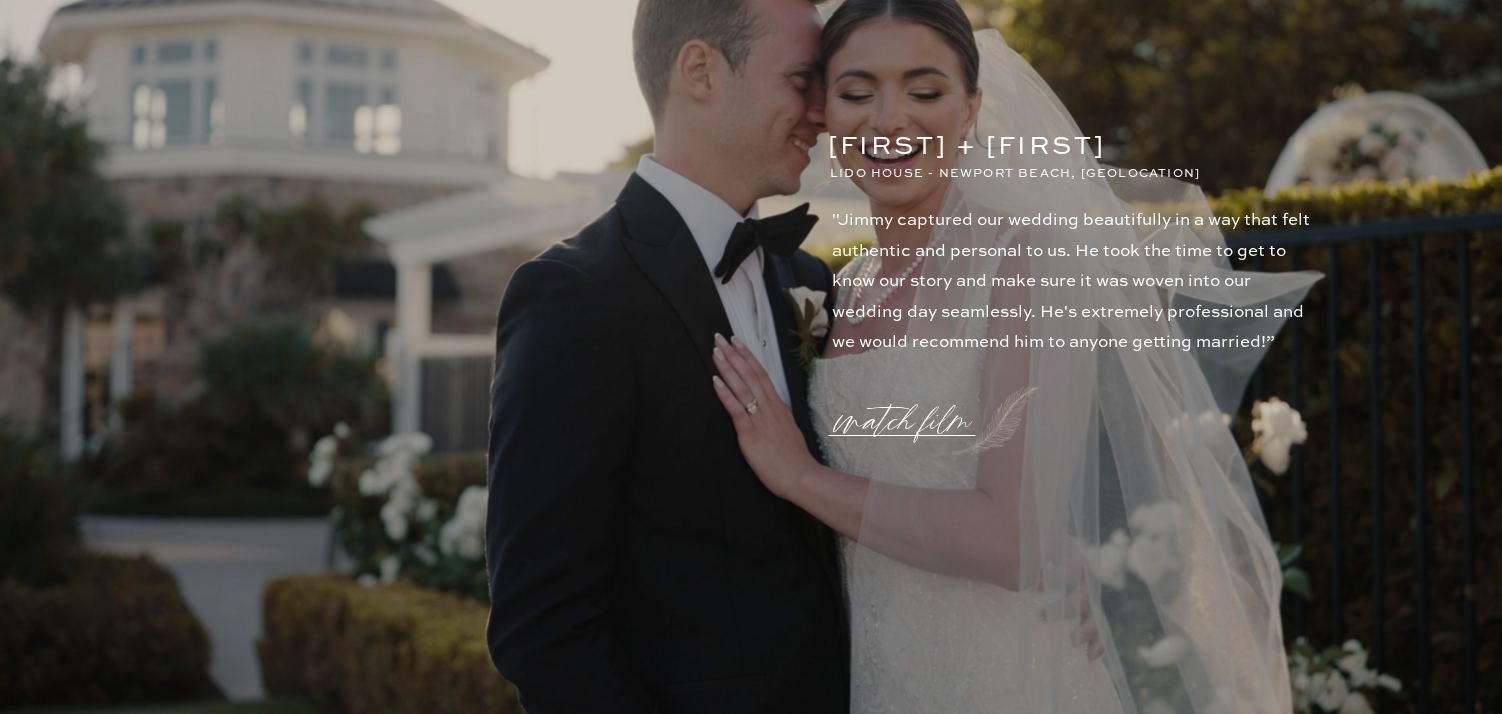 scroll, scrollTop: 2843, scrollLeft: 0, axis: vertical 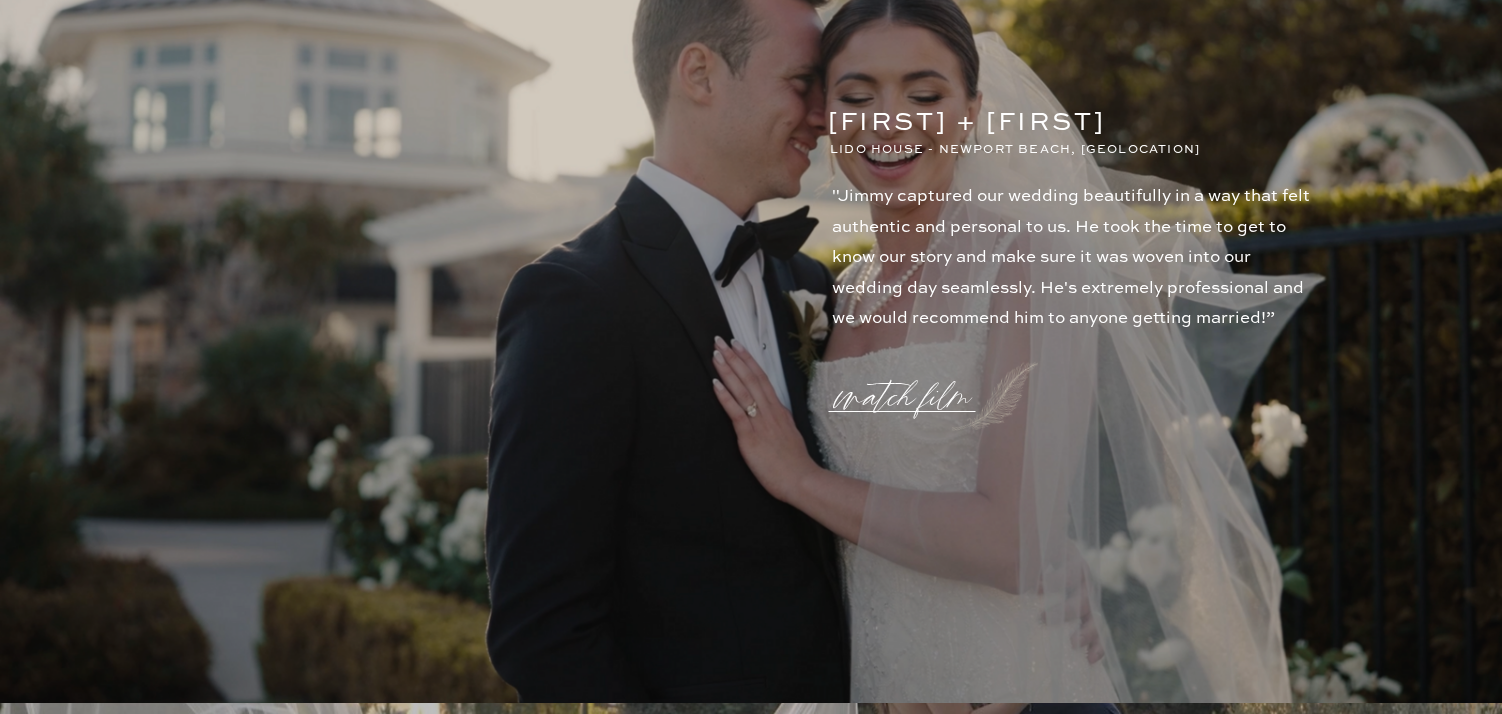 click on "watch film" at bounding box center (909, 385) 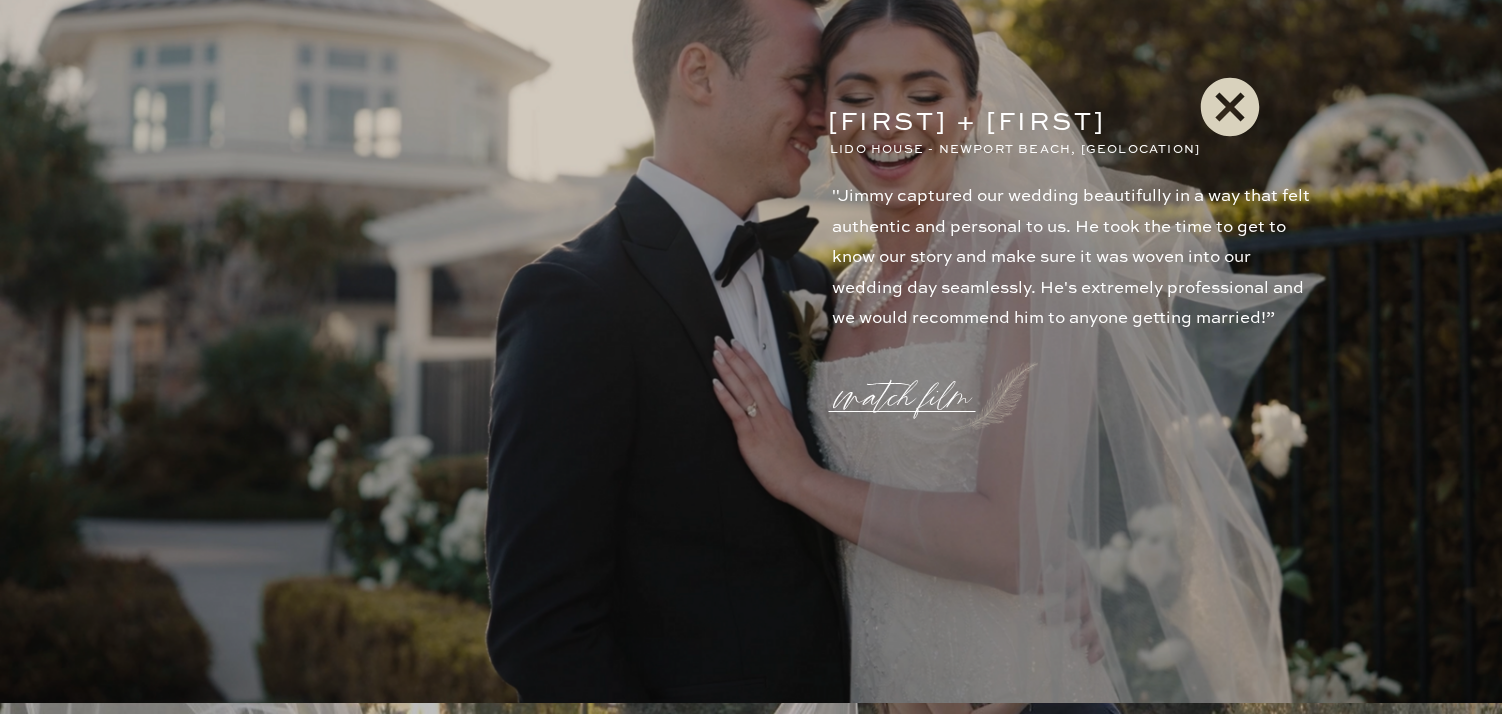 click 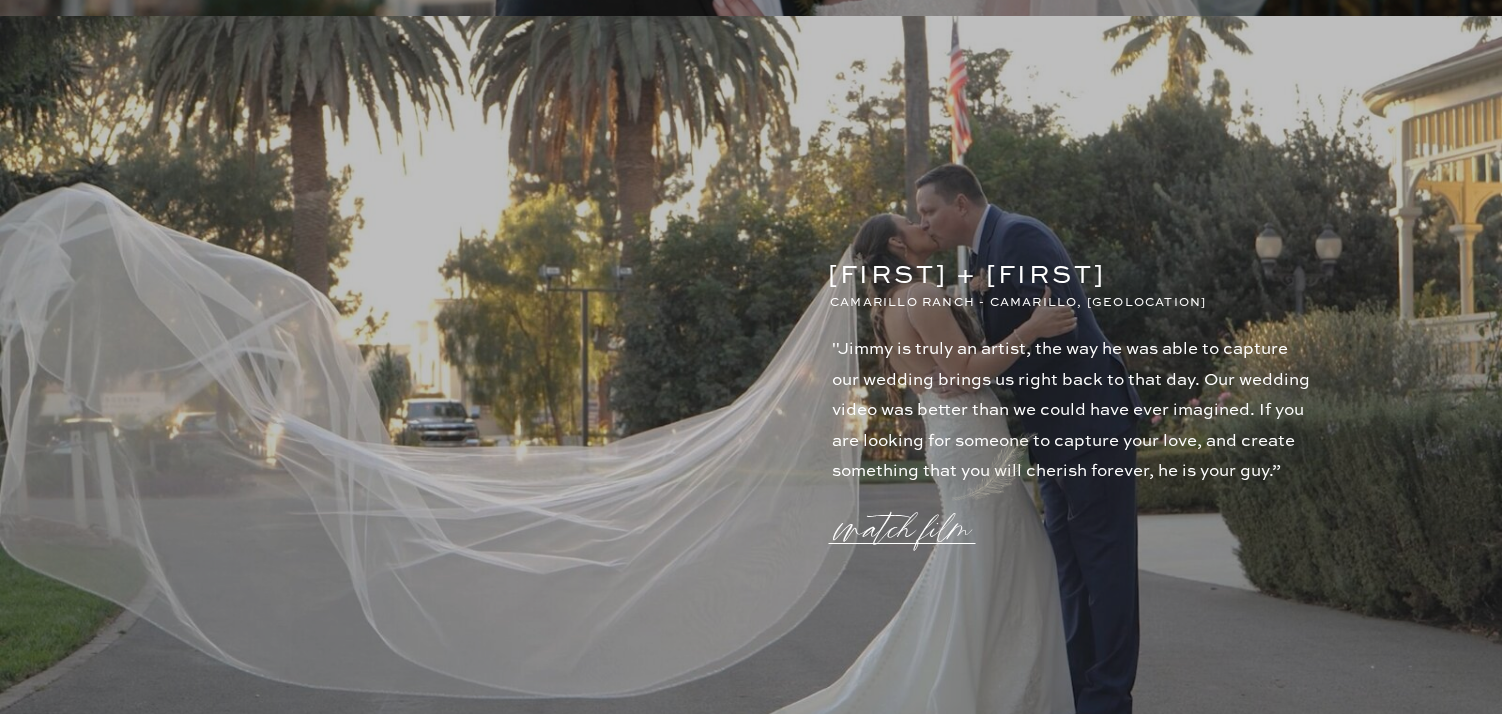 scroll, scrollTop: 3546, scrollLeft: 0, axis: vertical 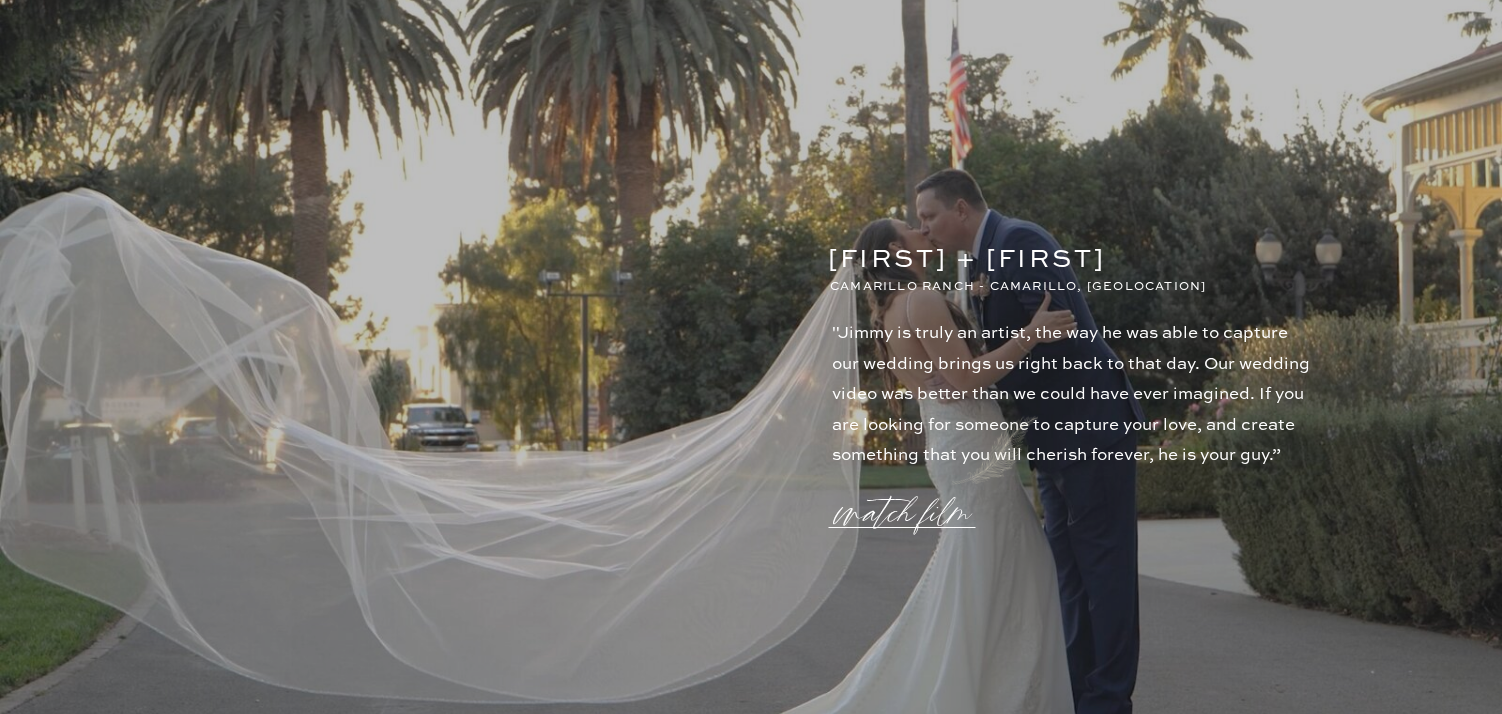 click on "watch film" at bounding box center [909, 501] 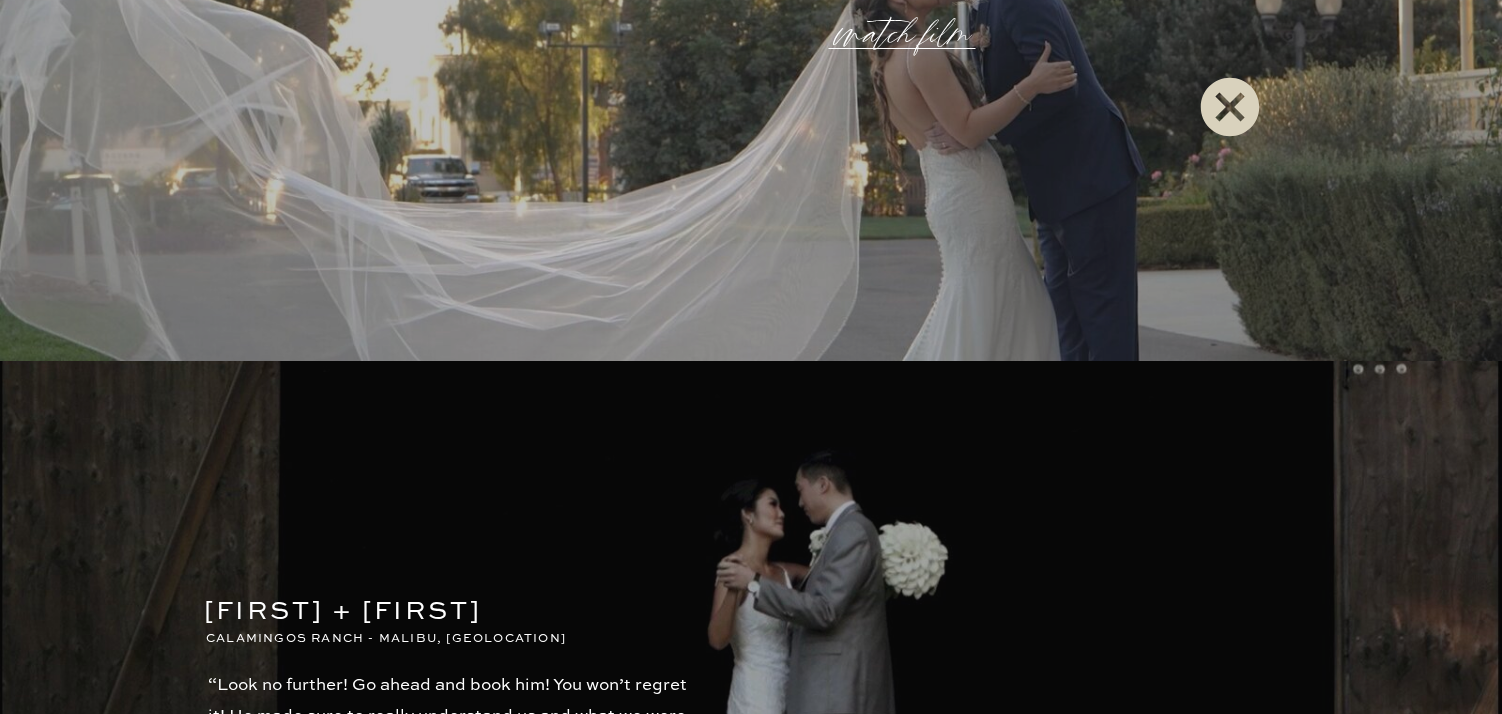 scroll, scrollTop: 4237, scrollLeft: 0, axis: vertical 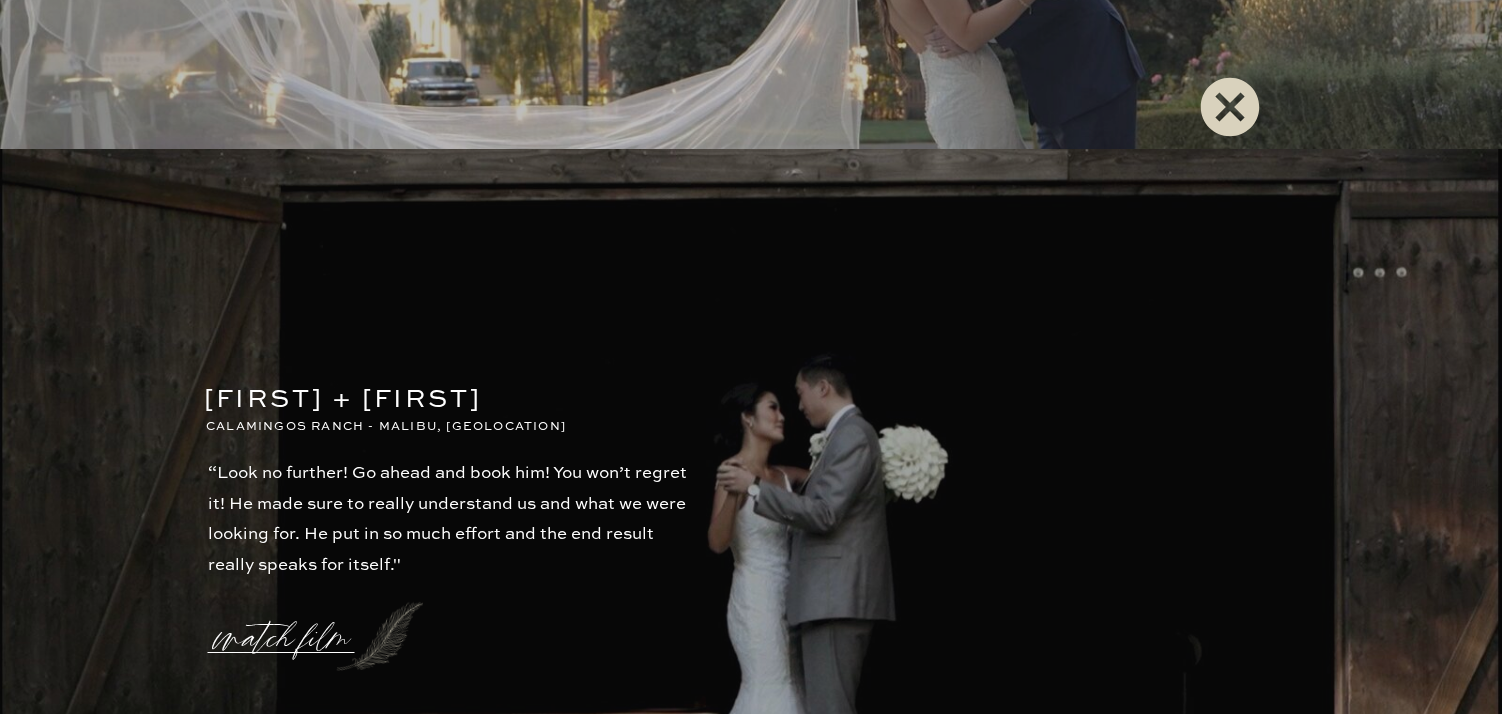 click 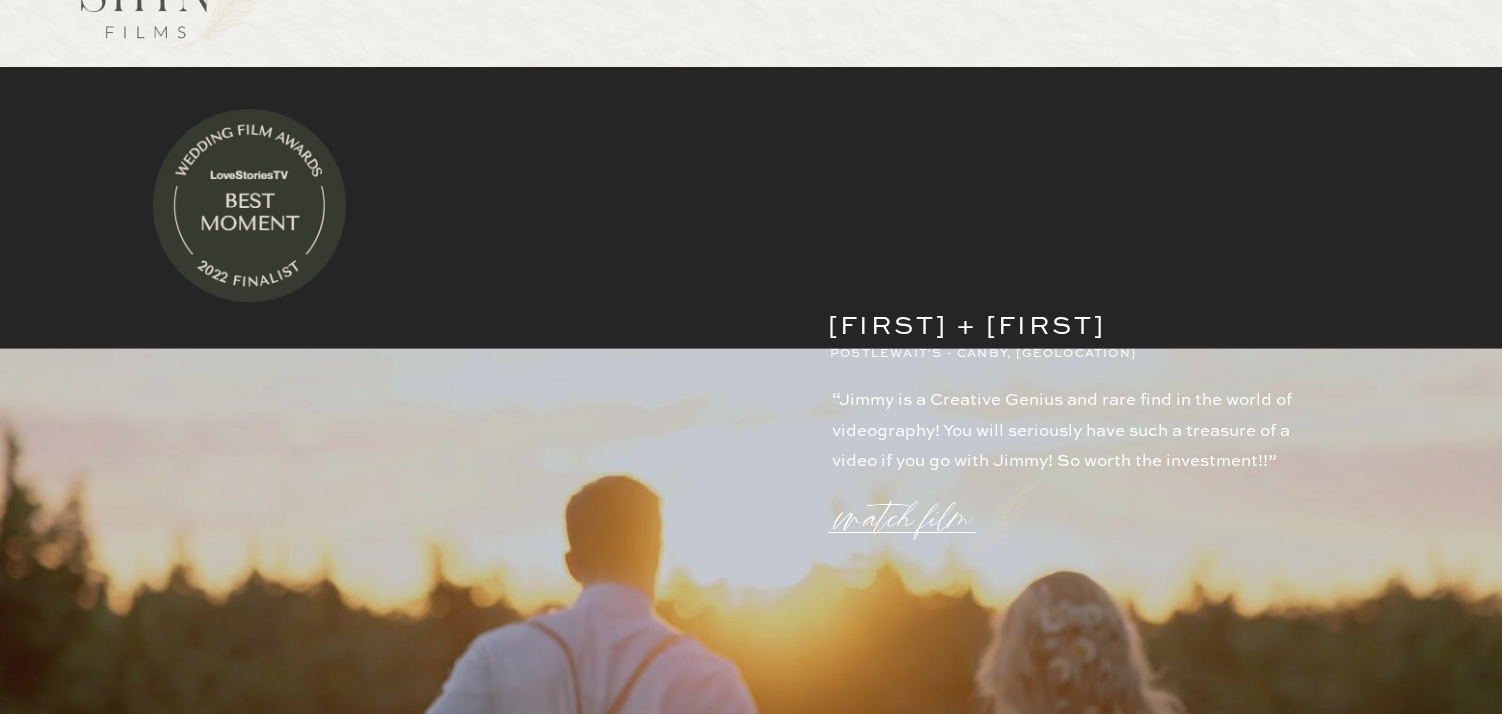 scroll, scrollTop: 0, scrollLeft: 0, axis: both 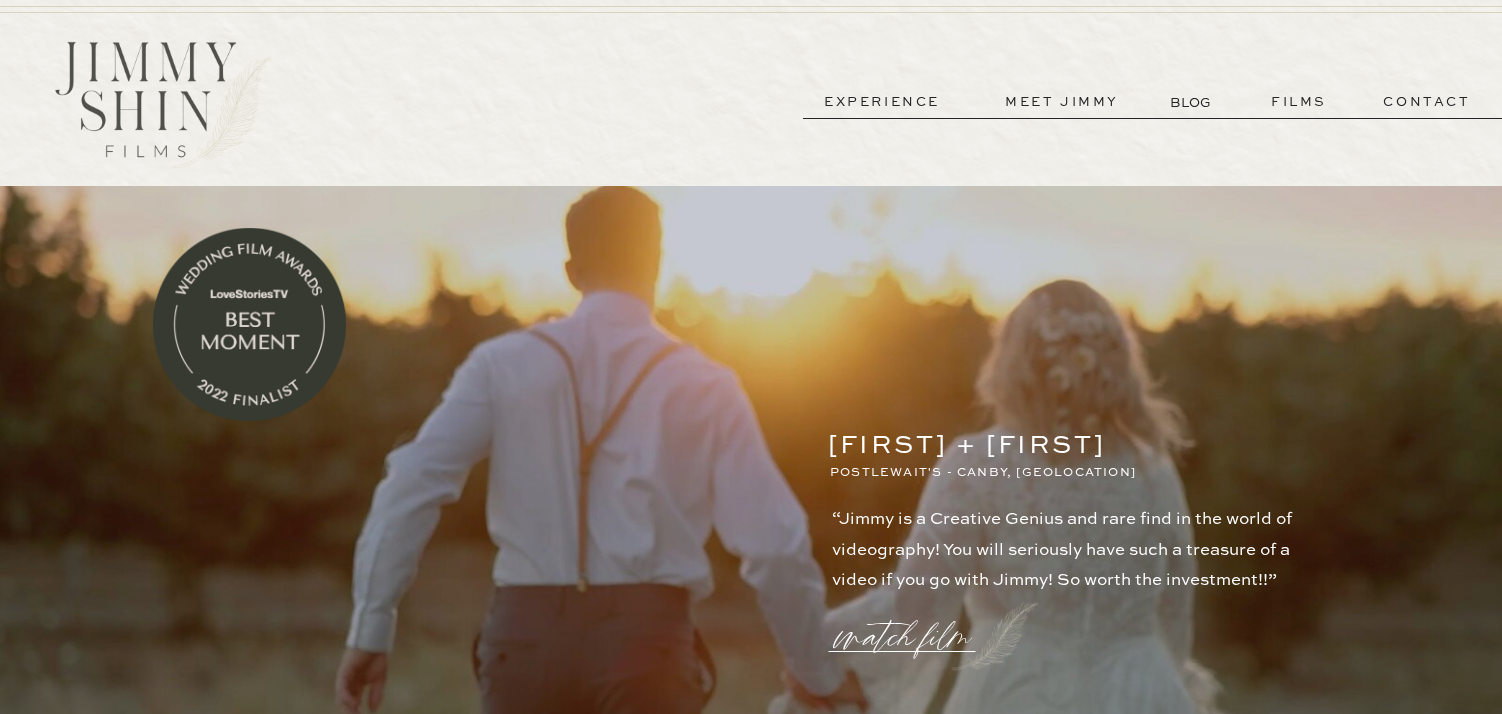 click on "films" at bounding box center (1299, 102) 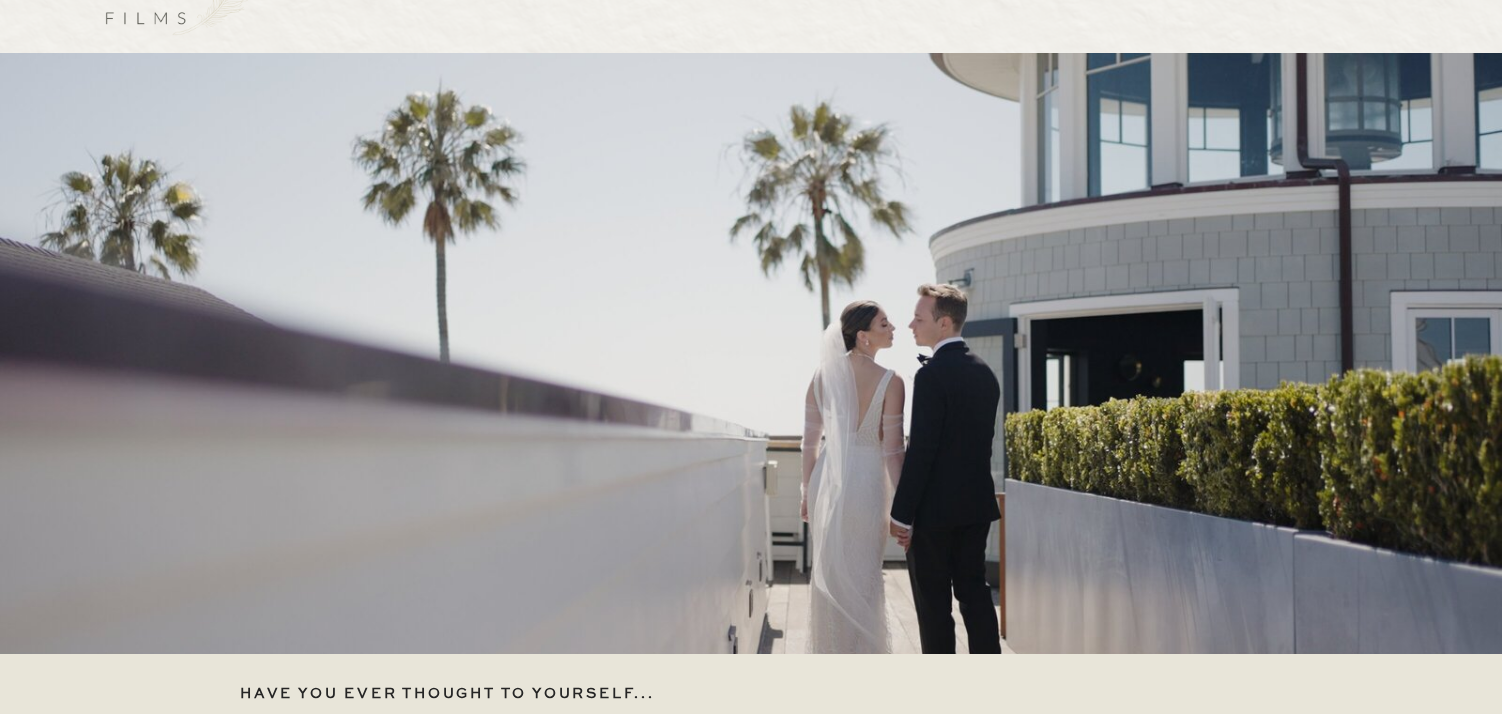 scroll, scrollTop: 0, scrollLeft: 0, axis: both 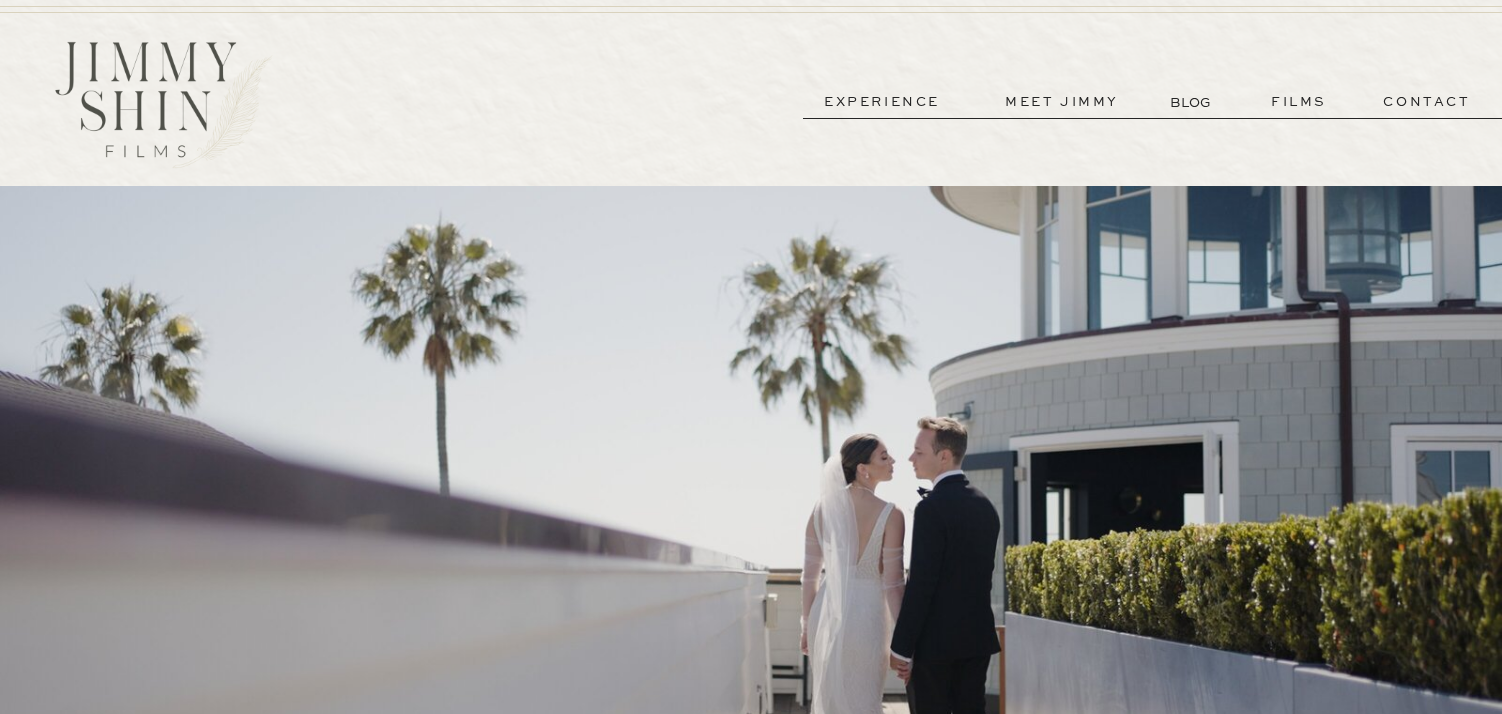 click on "films" at bounding box center (1299, 102) 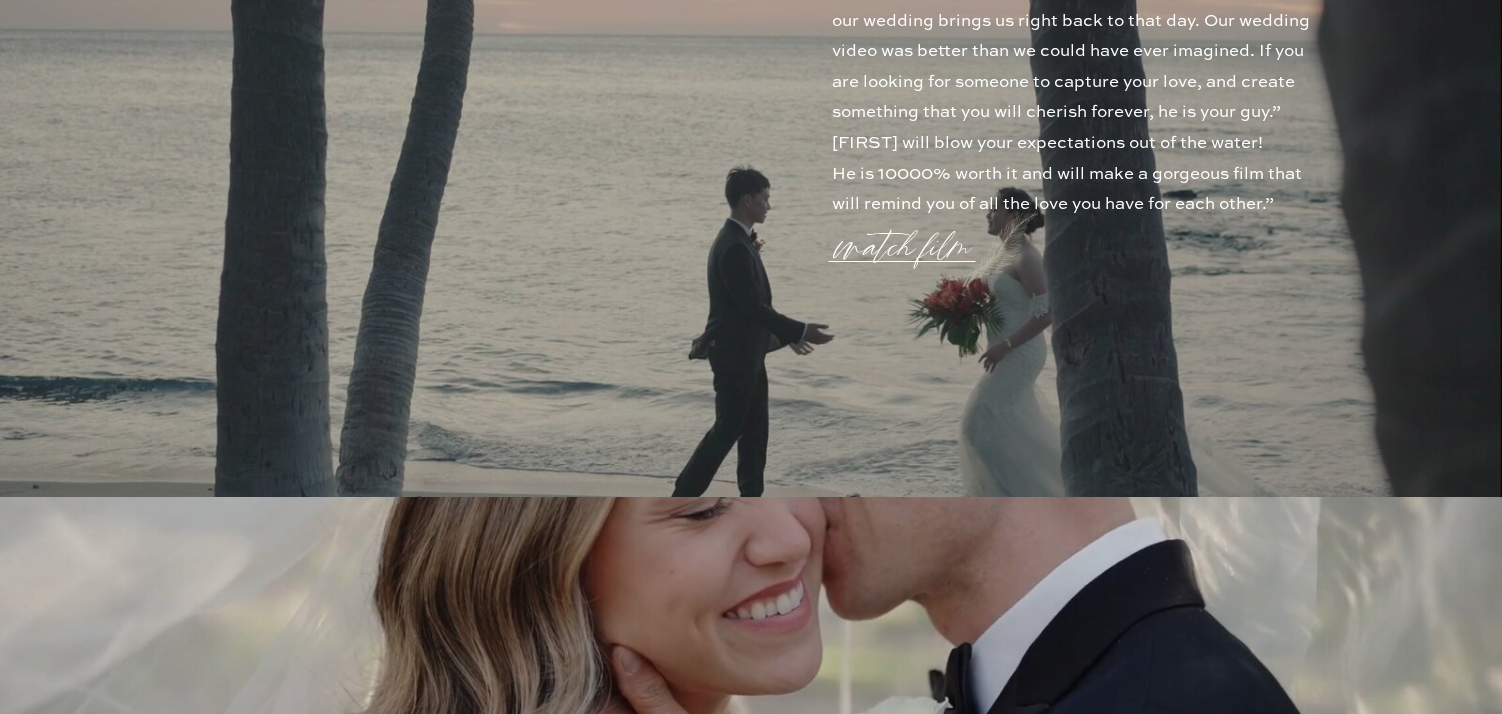 scroll, scrollTop: 1363, scrollLeft: 0, axis: vertical 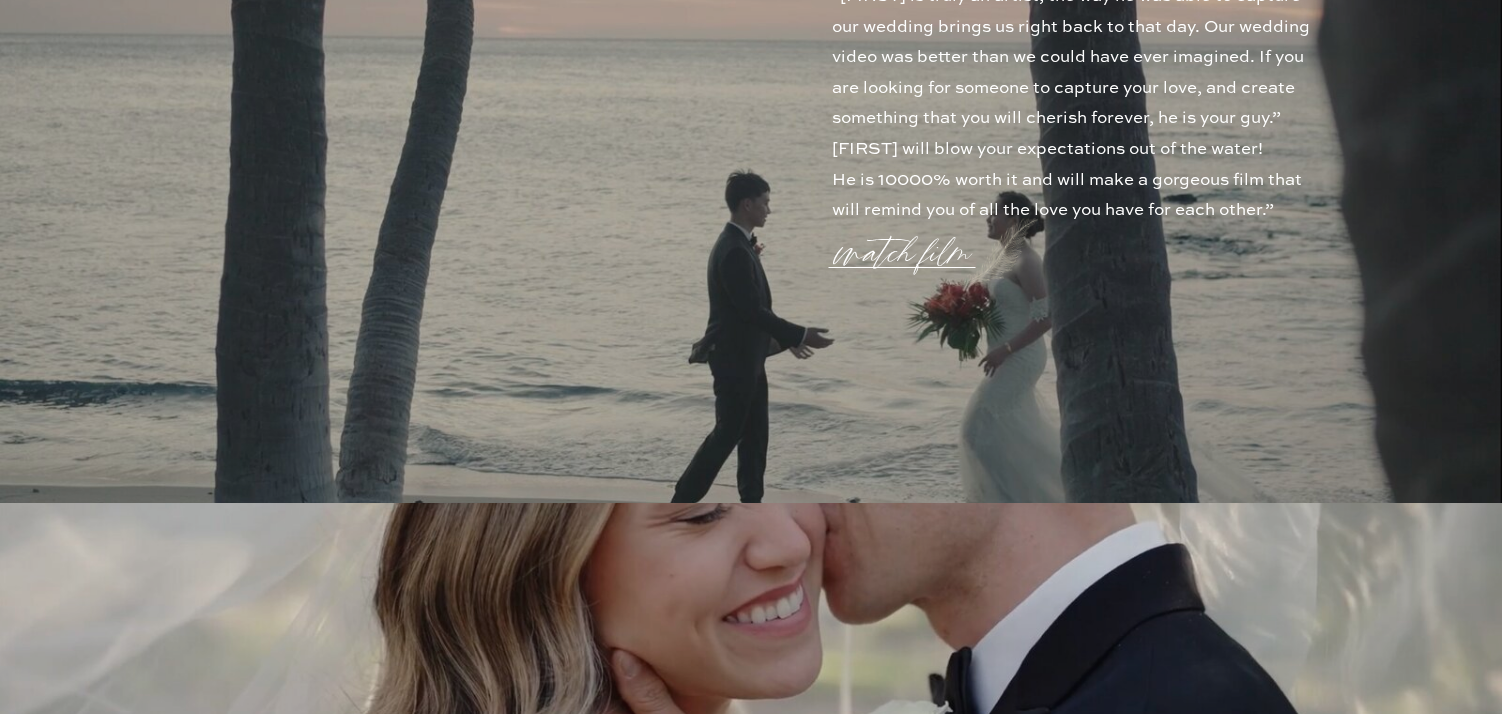 click on "watch film" at bounding box center (909, 241) 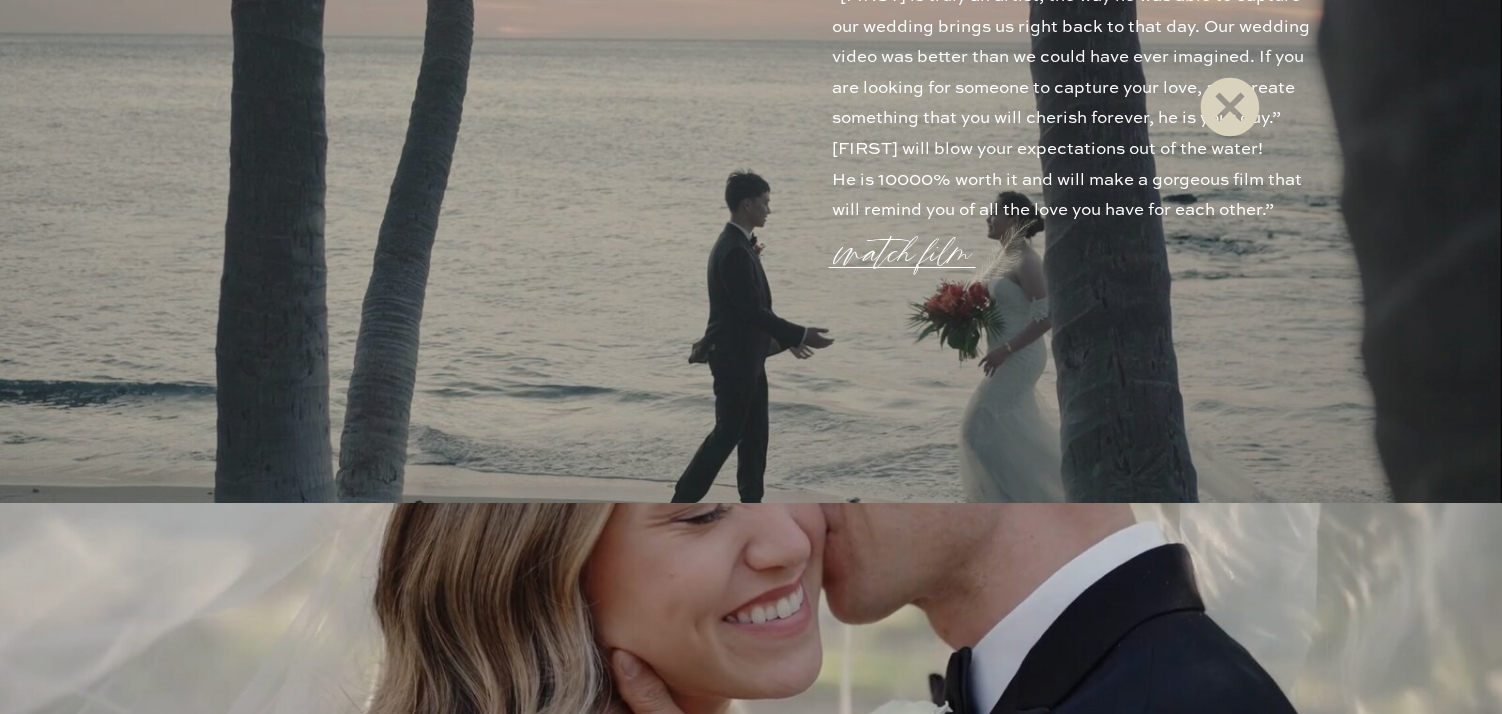 click 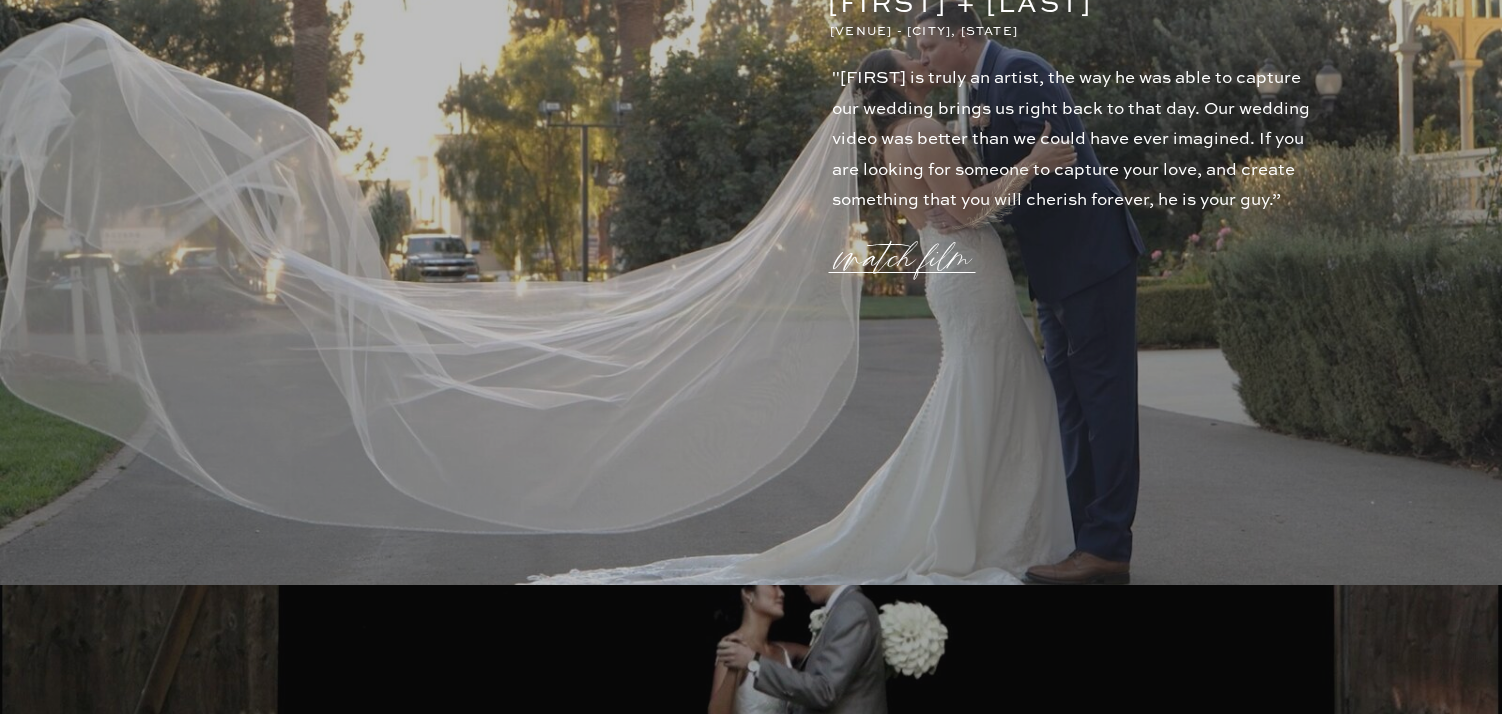 scroll, scrollTop: 3804, scrollLeft: 0, axis: vertical 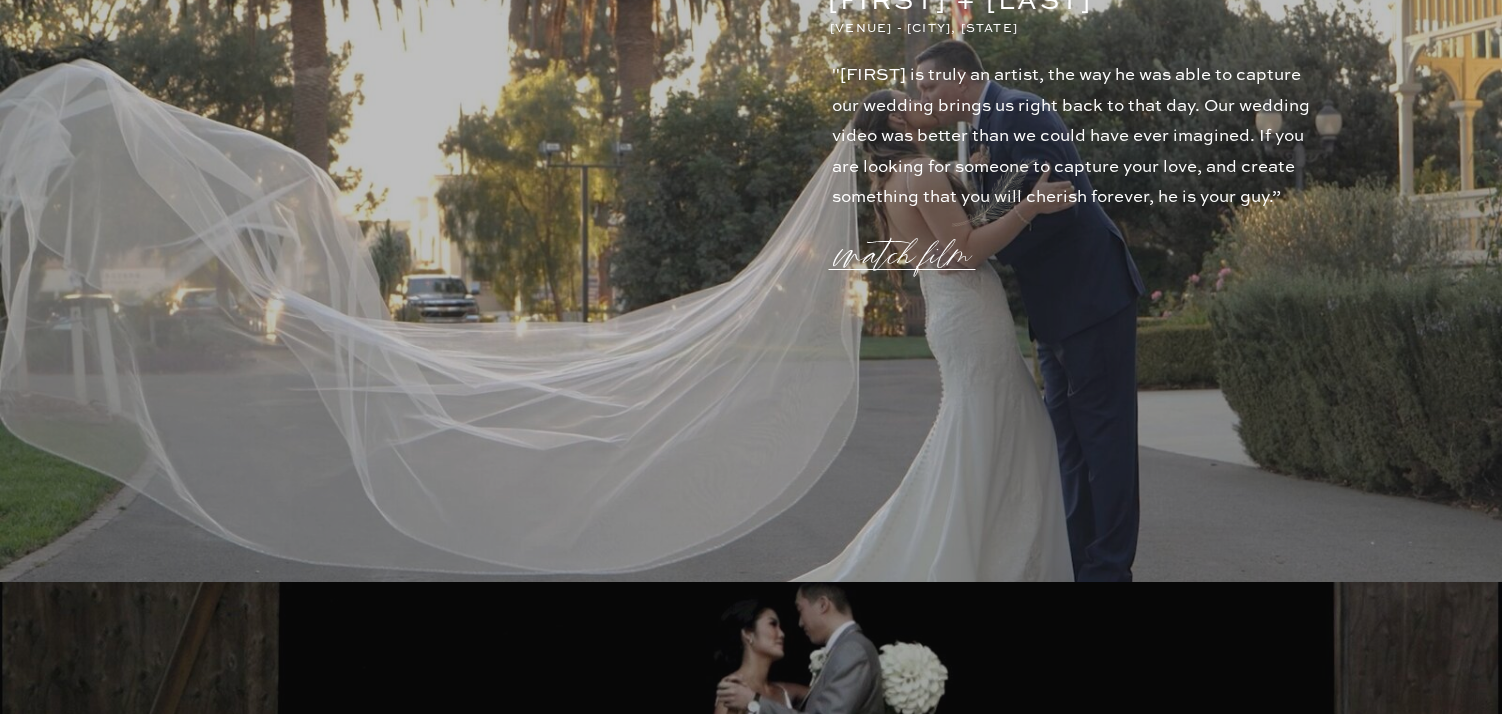 click on "watch film" at bounding box center (909, 243) 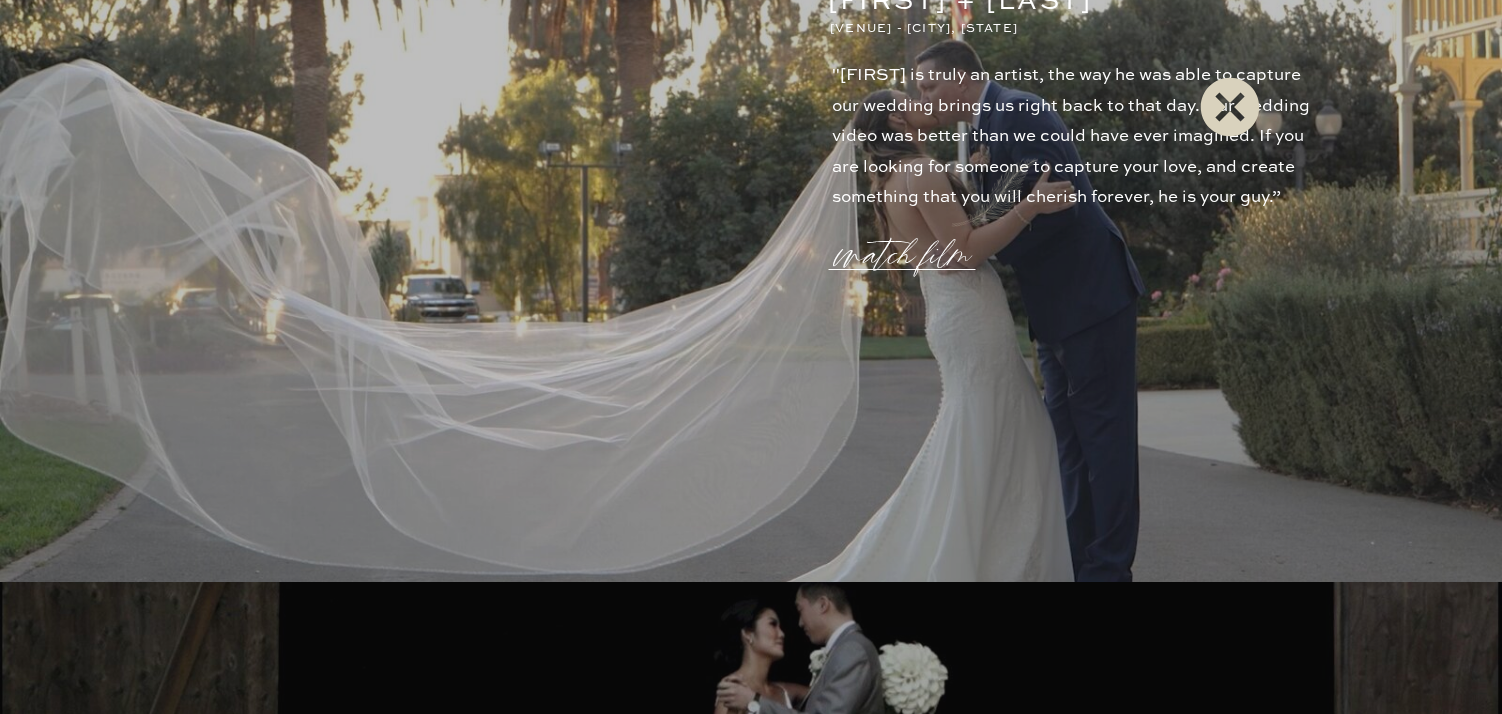 click 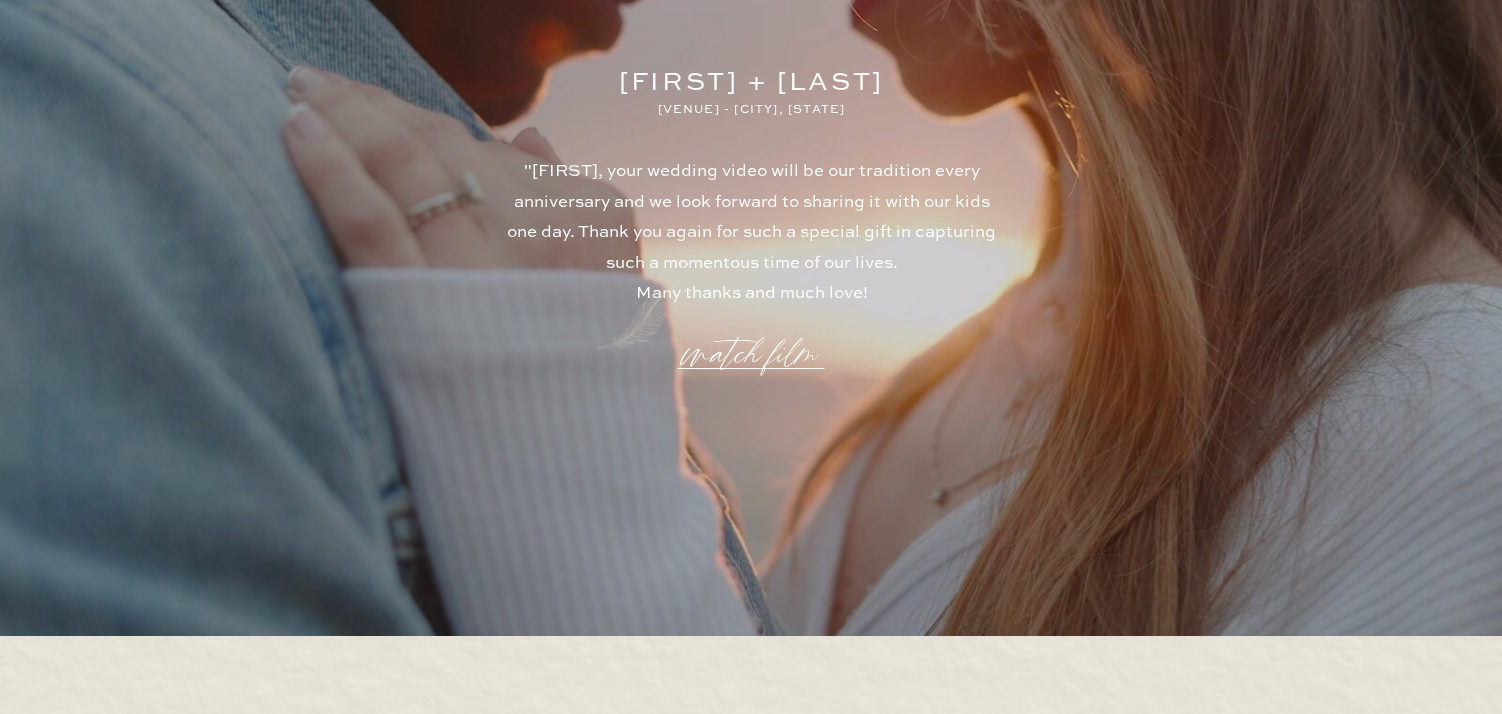 scroll, scrollTop: 5875, scrollLeft: 0, axis: vertical 